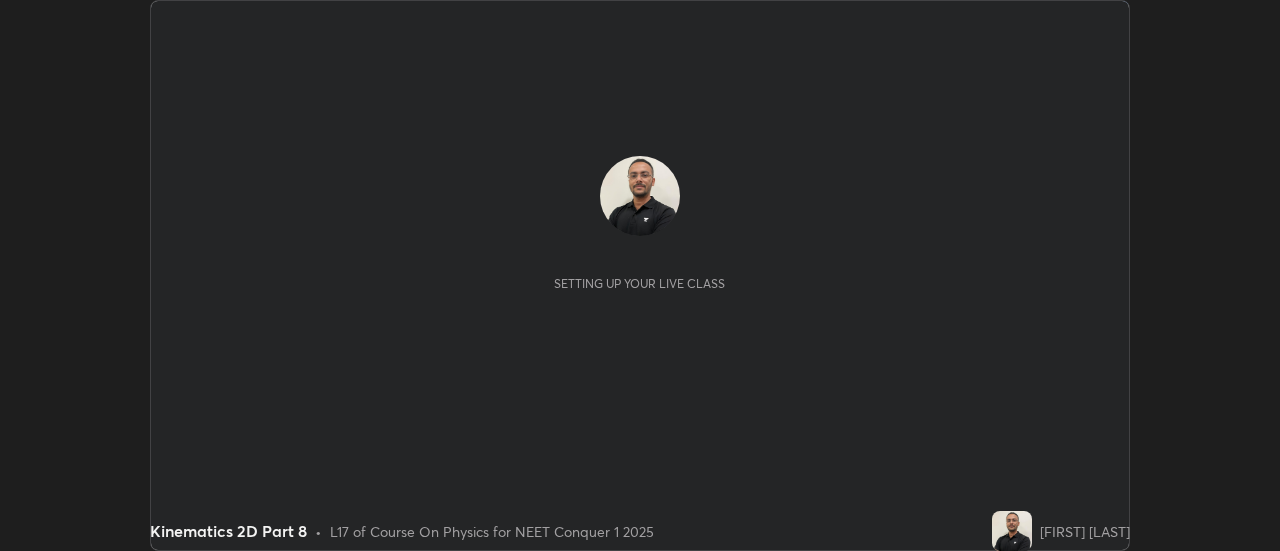 scroll, scrollTop: 0, scrollLeft: 0, axis: both 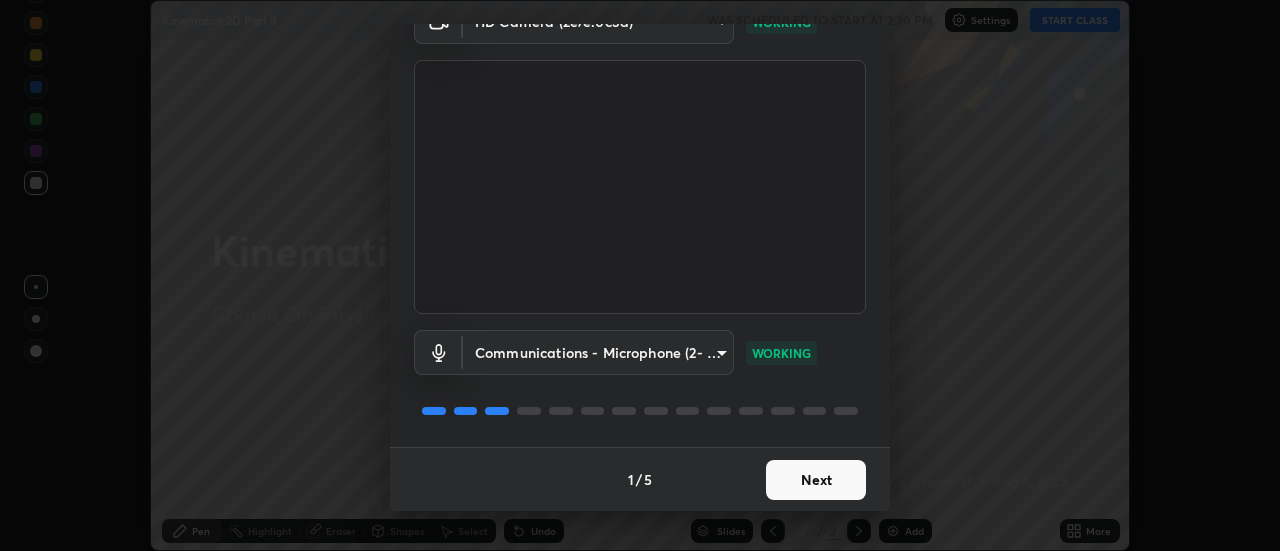 click on "Next" at bounding box center (816, 480) 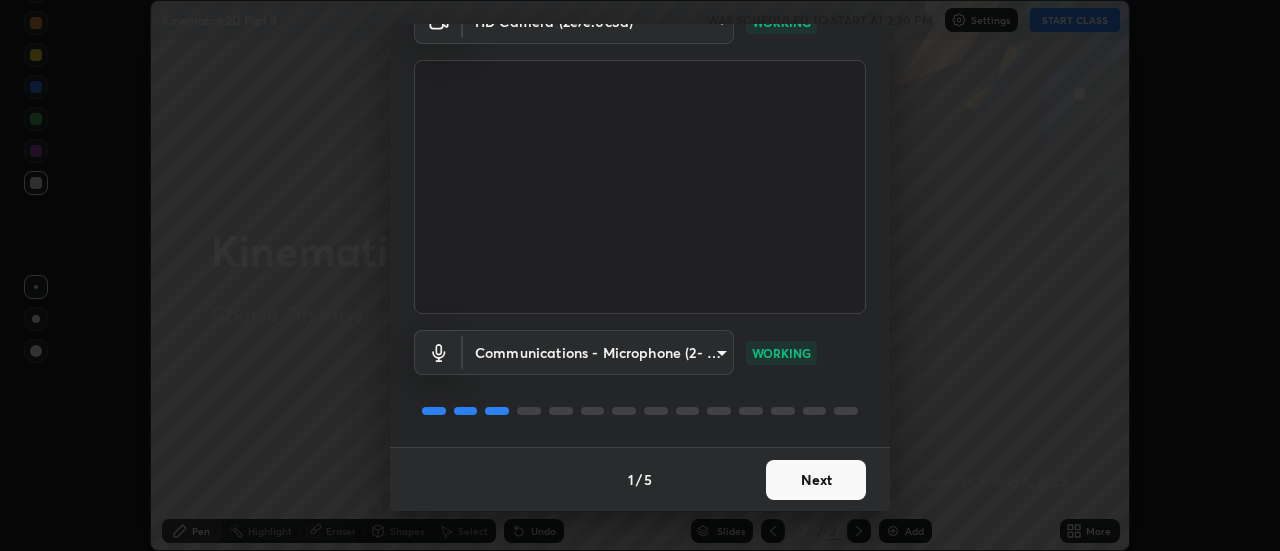 scroll, scrollTop: 0, scrollLeft: 0, axis: both 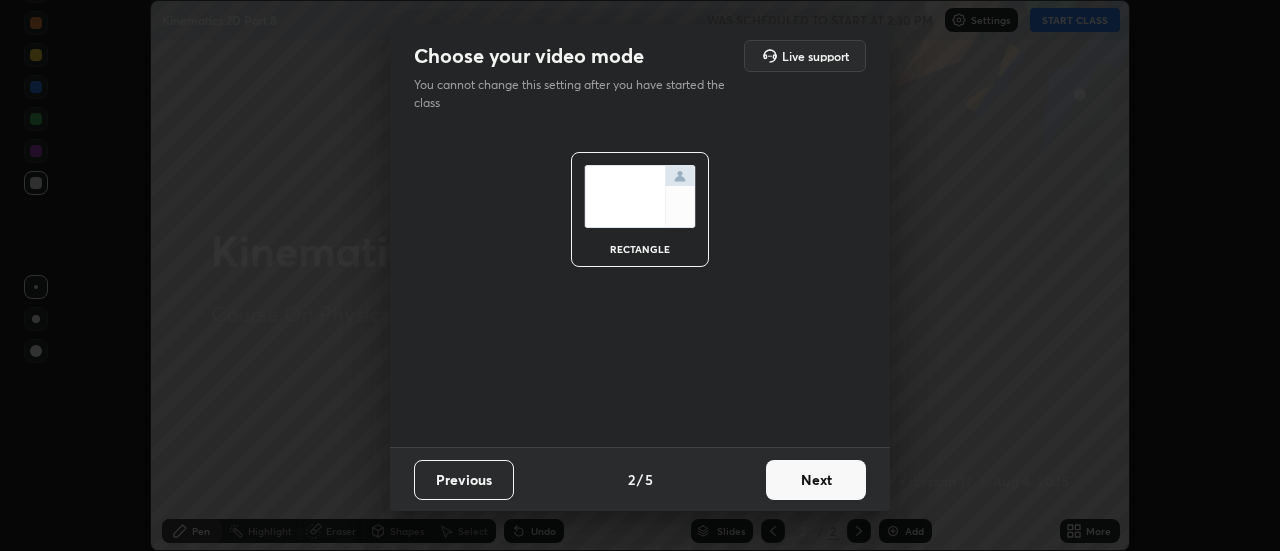click on "Next" at bounding box center (816, 480) 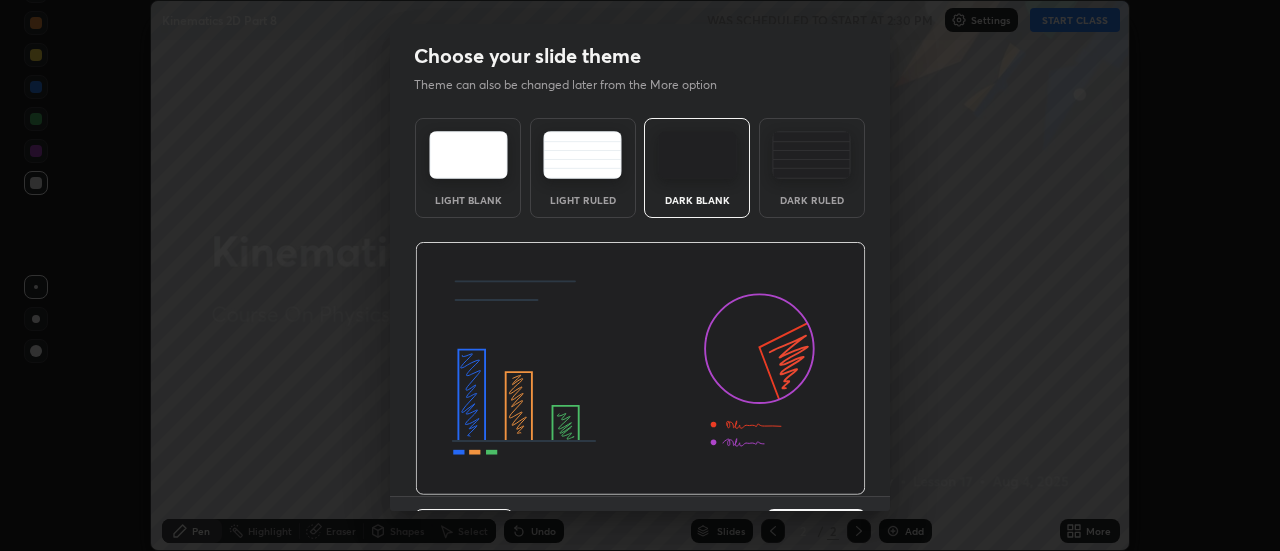 scroll, scrollTop: 49, scrollLeft: 0, axis: vertical 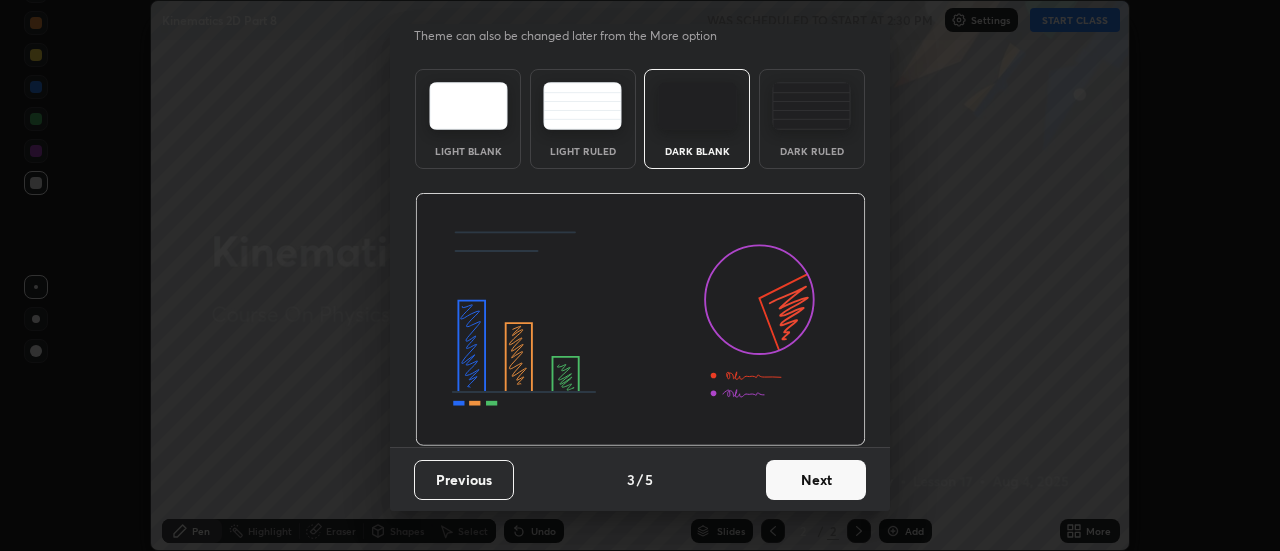 click on "Next" at bounding box center [816, 480] 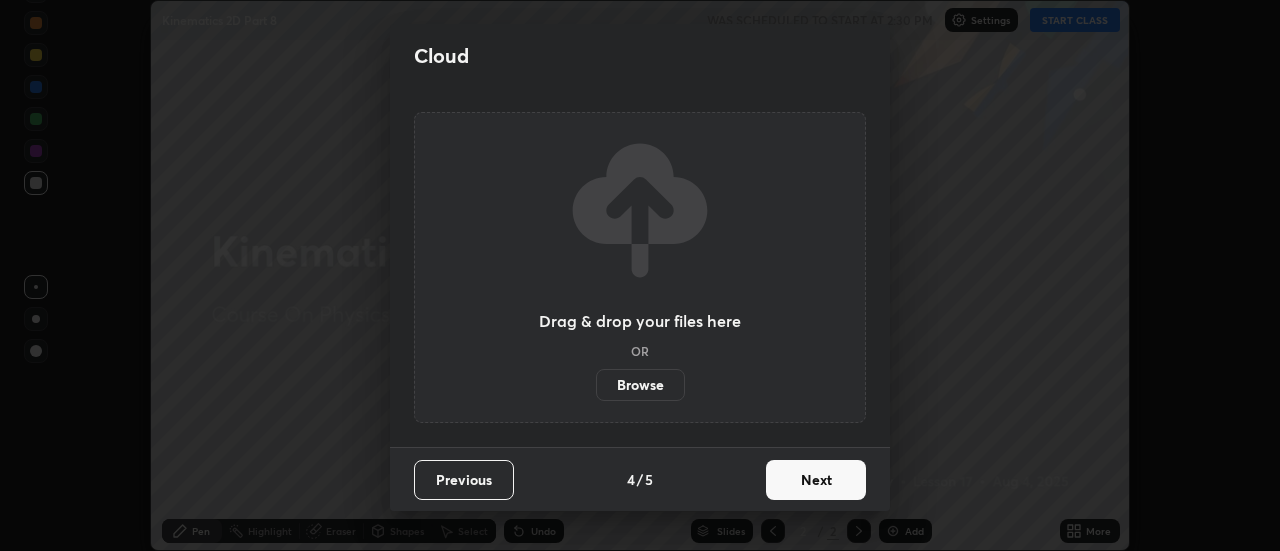 click on "Next" at bounding box center (816, 480) 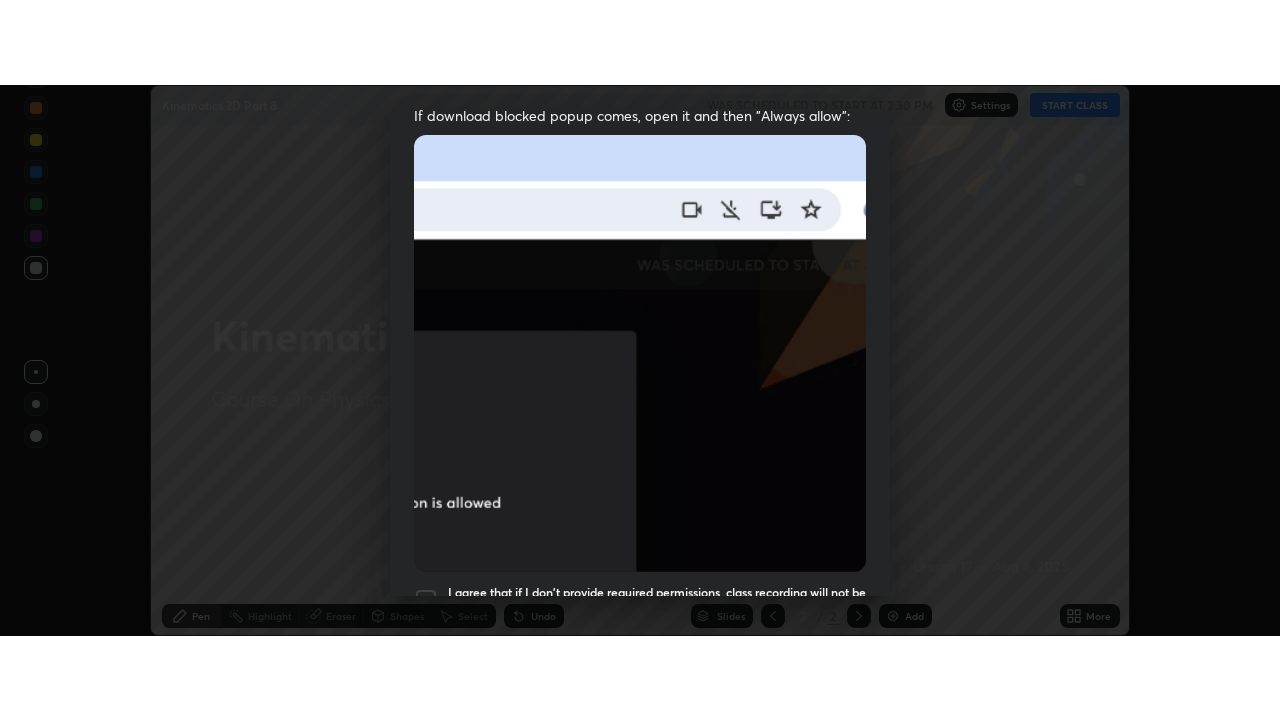 scroll, scrollTop: 513, scrollLeft: 0, axis: vertical 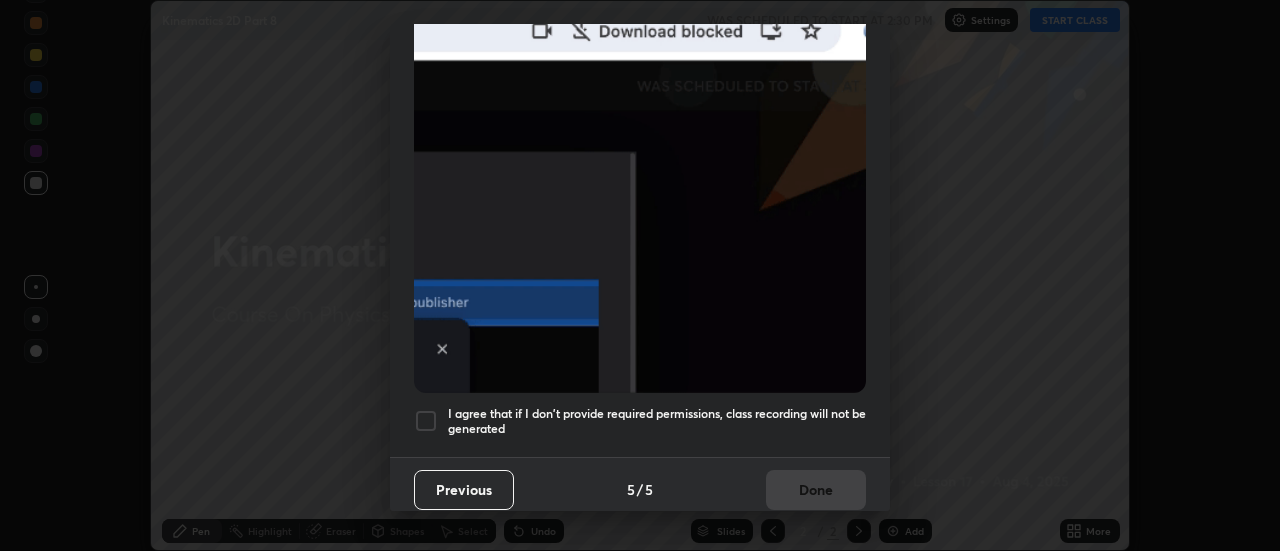 click on "I agree that if I don't provide required permissions, class recording will not be generated" at bounding box center (657, 421) 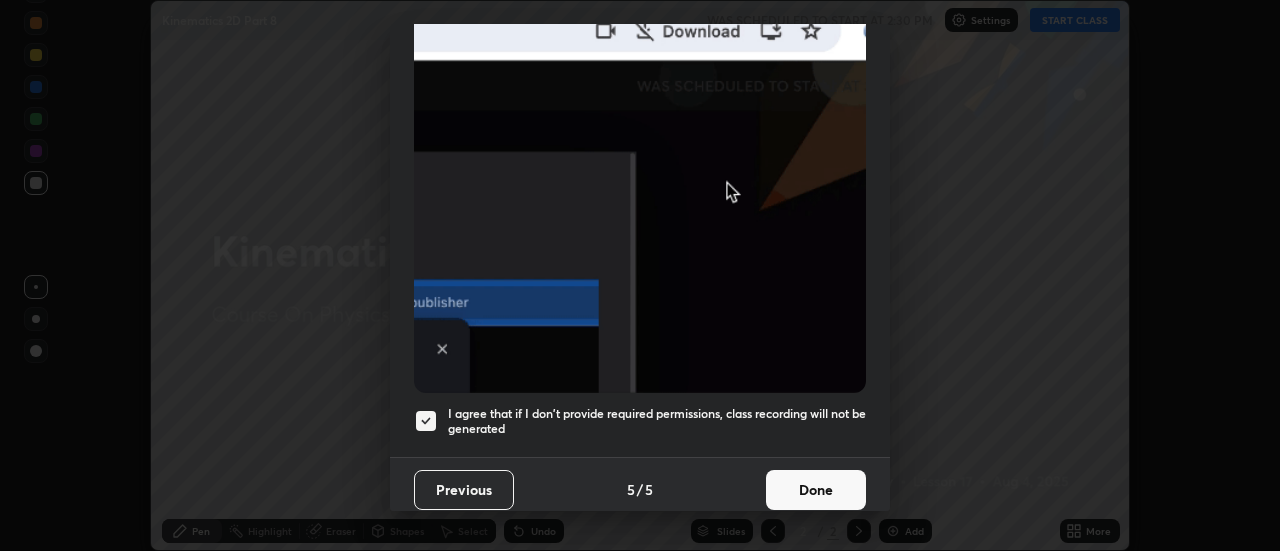 click on "Done" at bounding box center [816, 490] 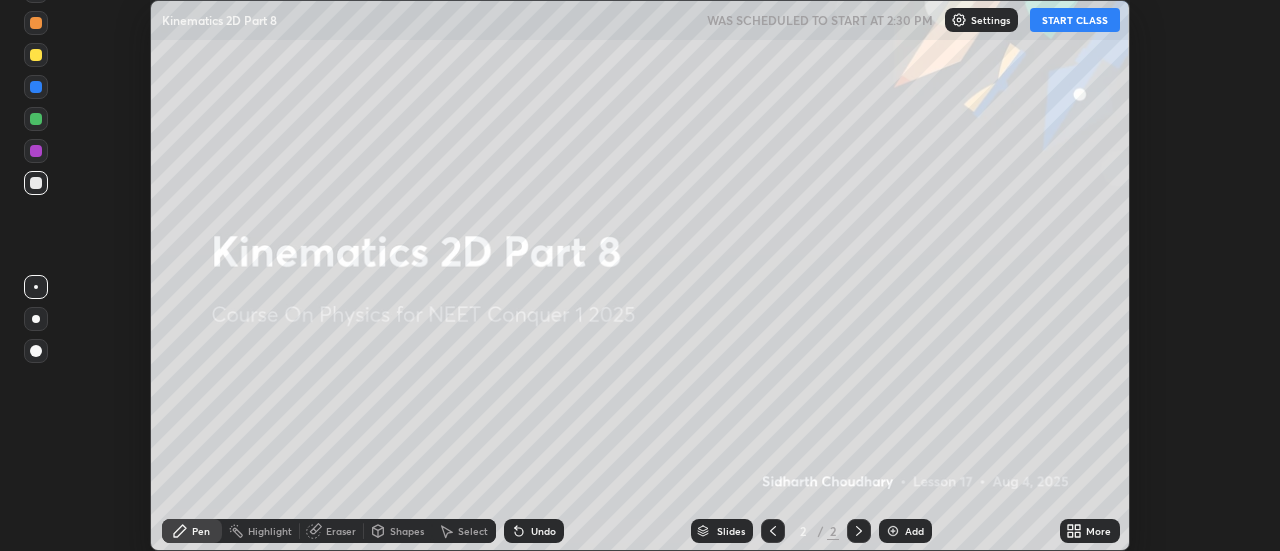 click on "START CLASS" at bounding box center [1075, 20] 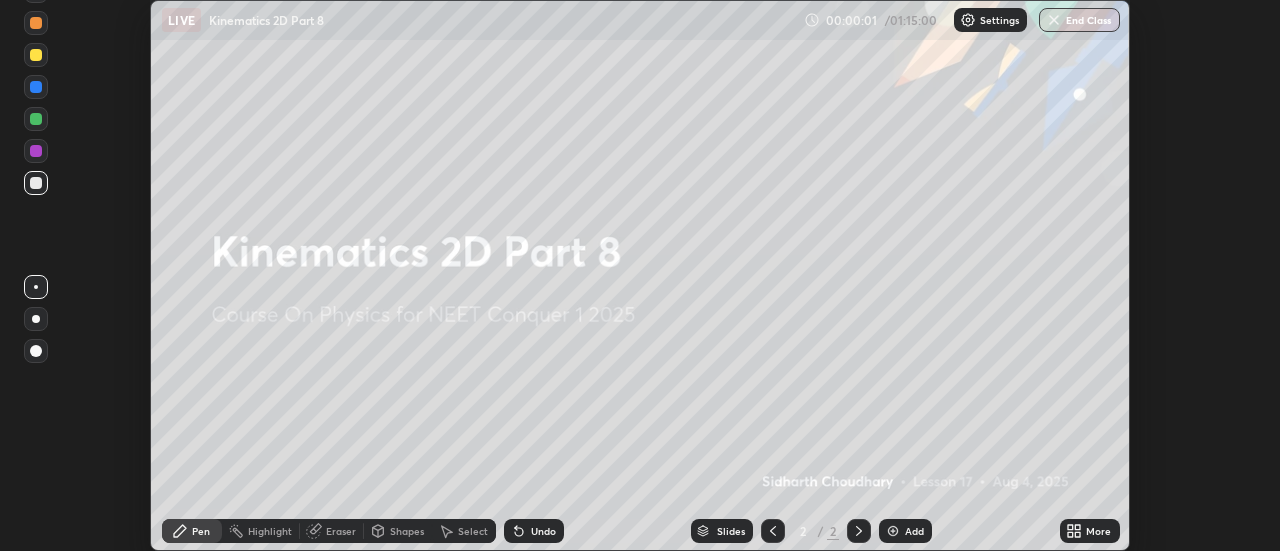 click on "More" at bounding box center (1098, 531) 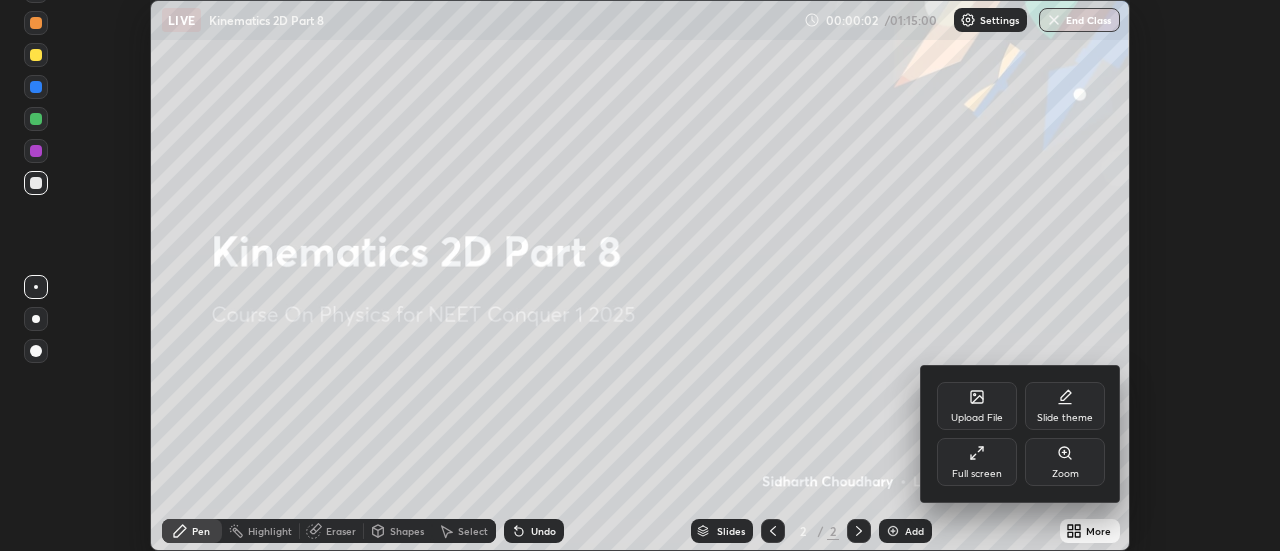 click on "Full screen" at bounding box center (977, 474) 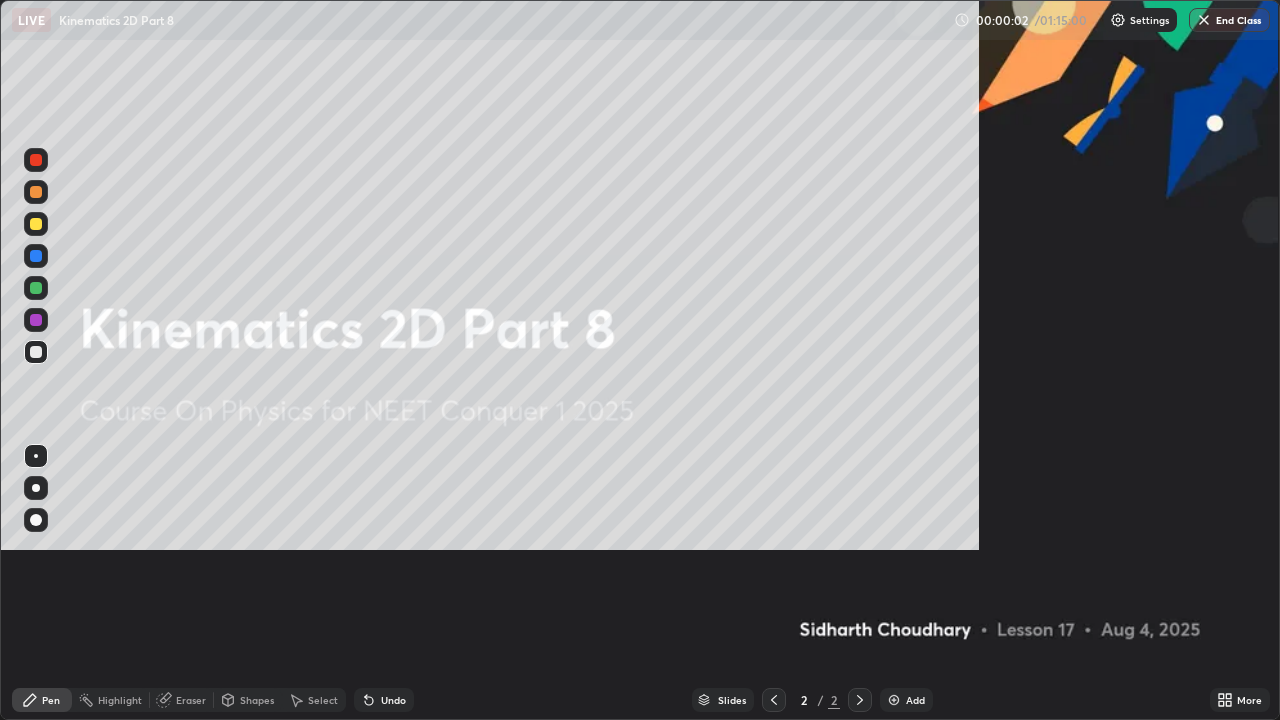 scroll, scrollTop: 99280, scrollLeft: 98720, axis: both 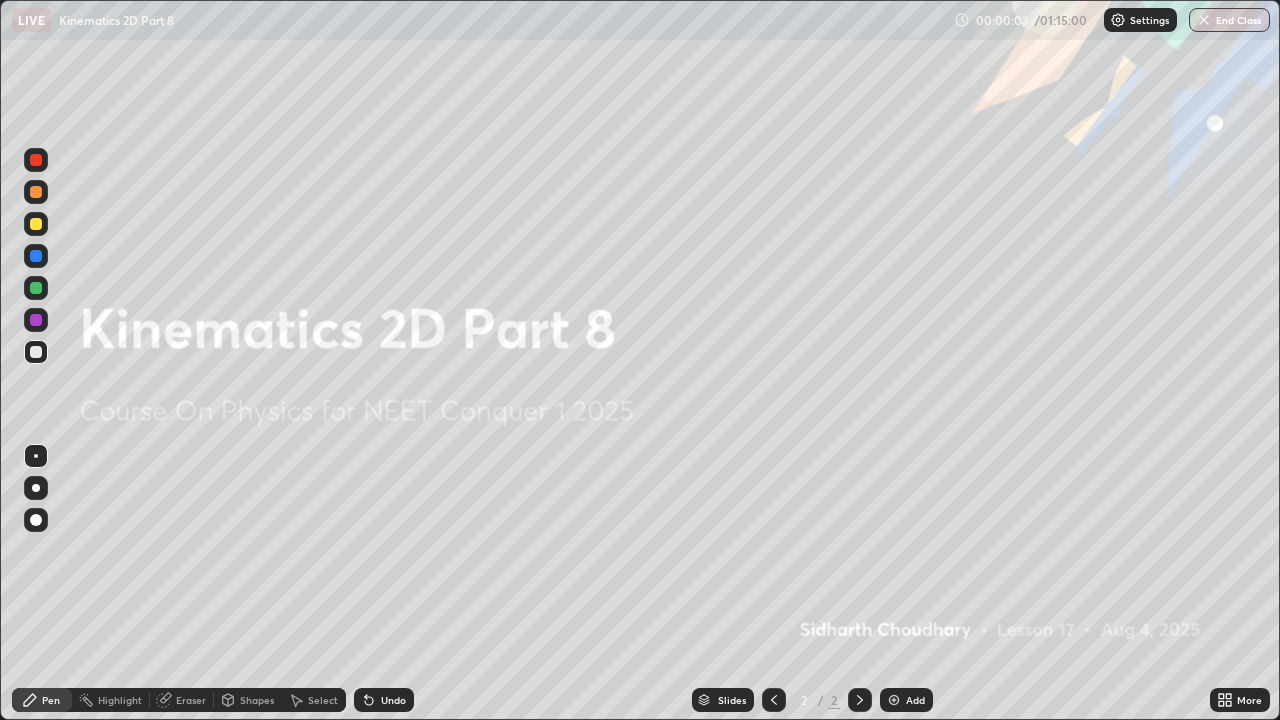 click on "More" at bounding box center [1240, 700] 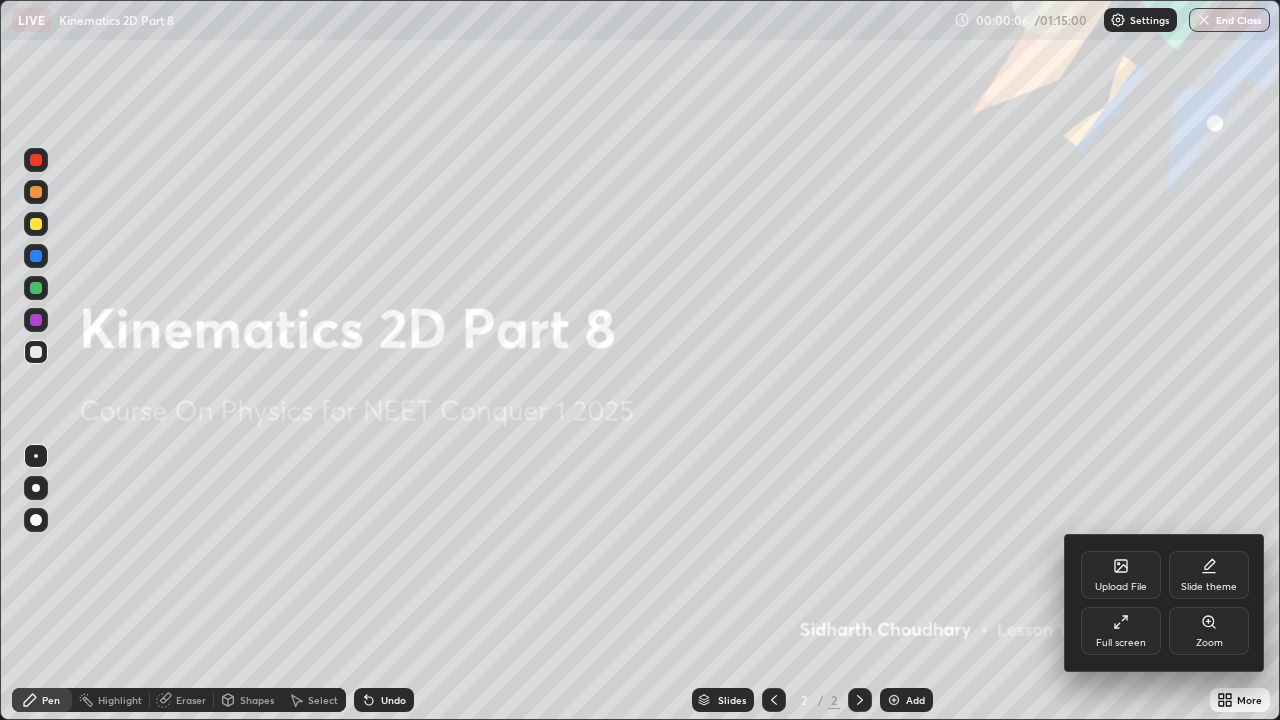 click at bounding box center (640, 360) 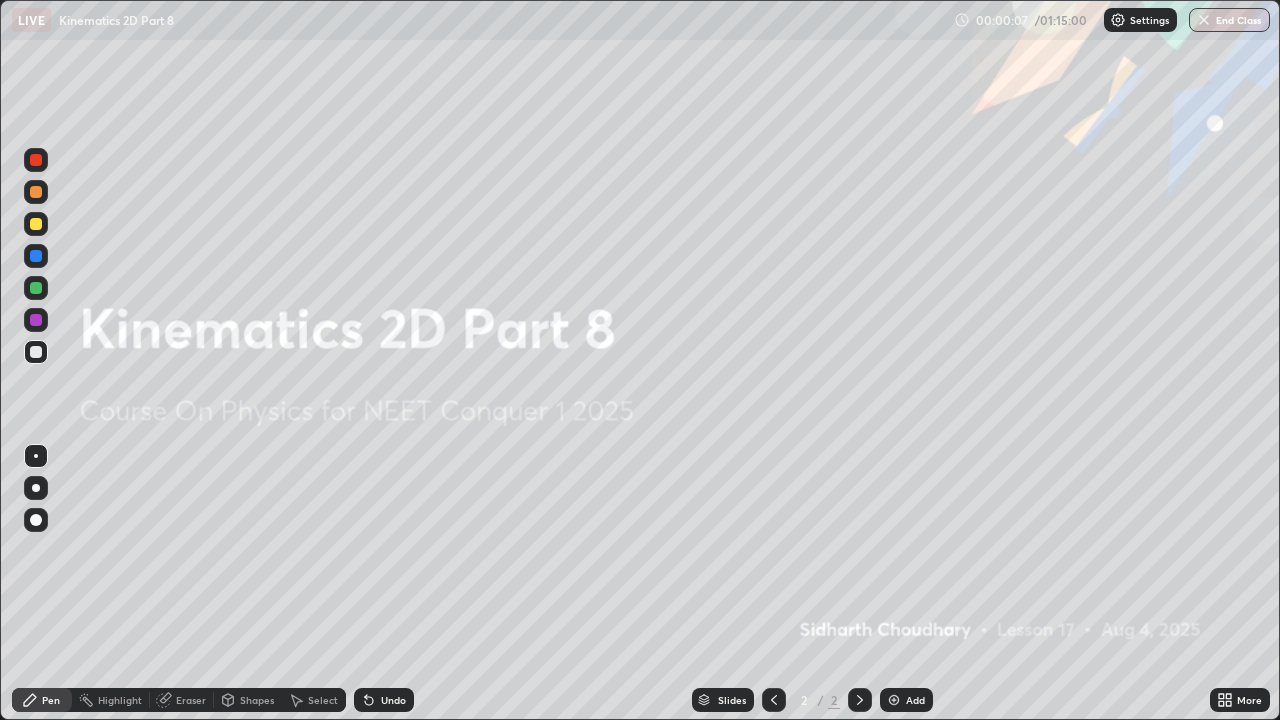click on "Add" at bounding box center [906, 700] 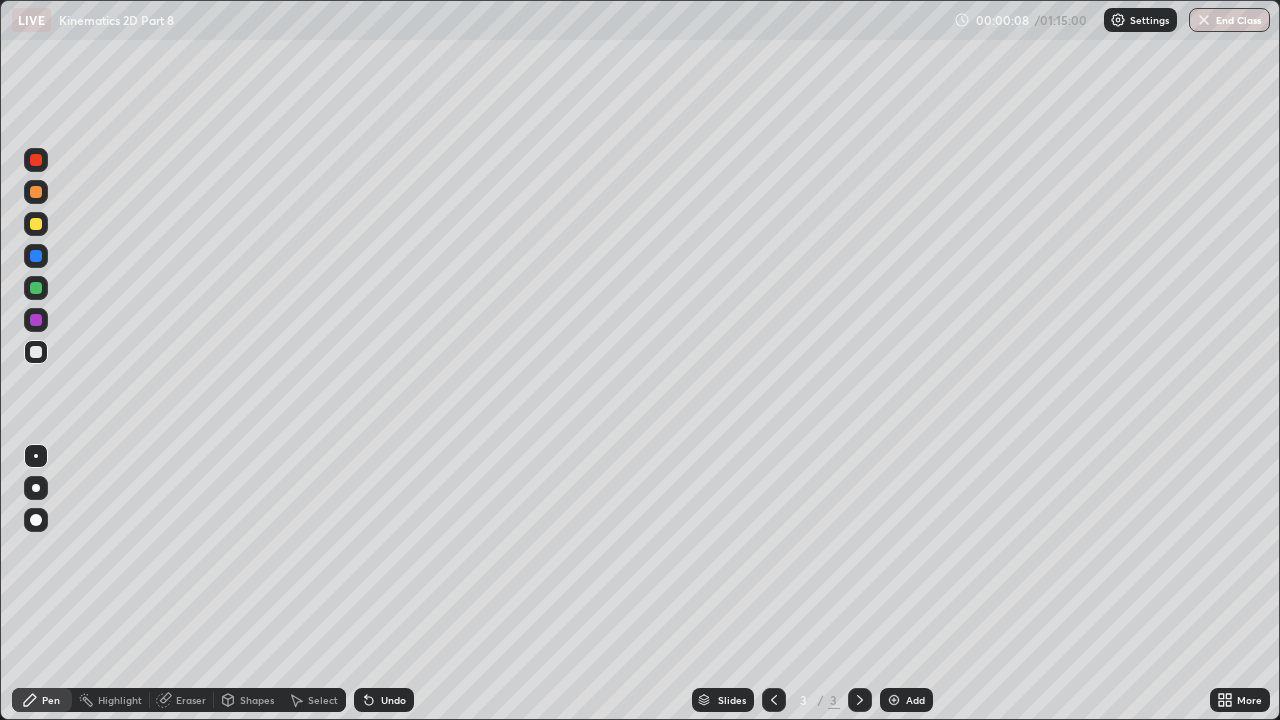 click at bounding box center [36, 352] 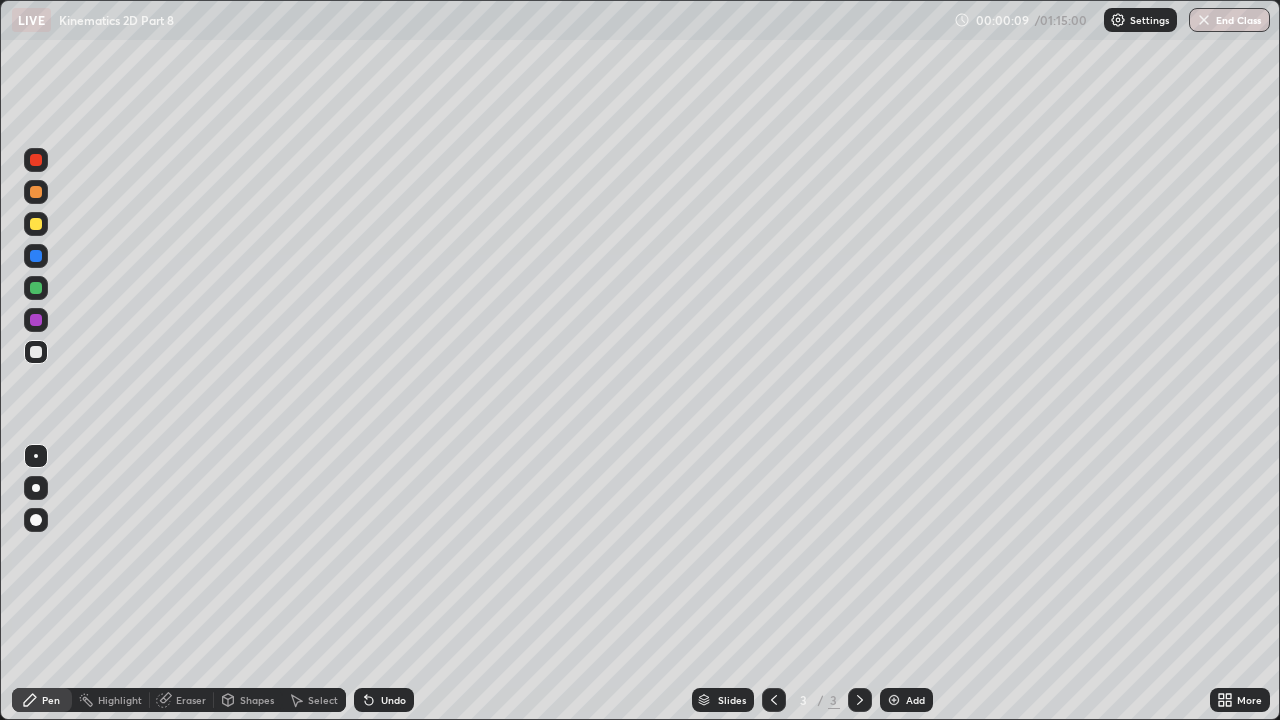 click at bounding box center (36, 488) 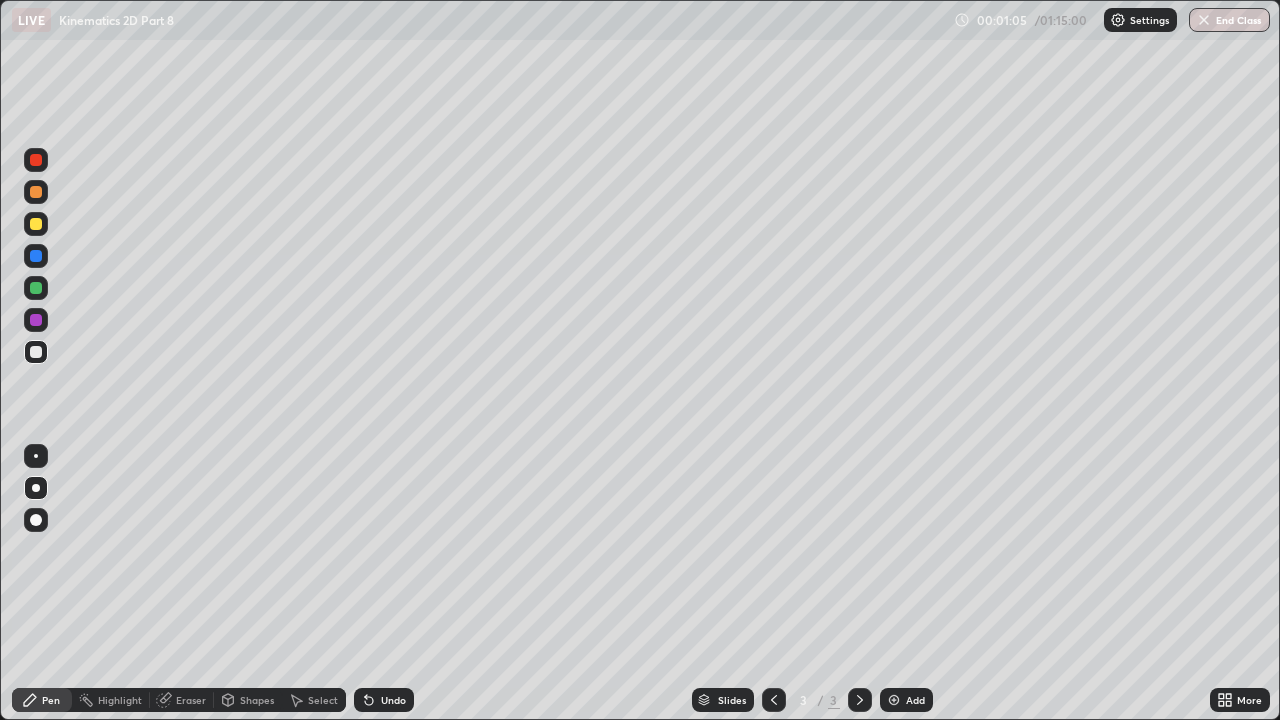 click on "Eraser" at bounding box center (191, 700) 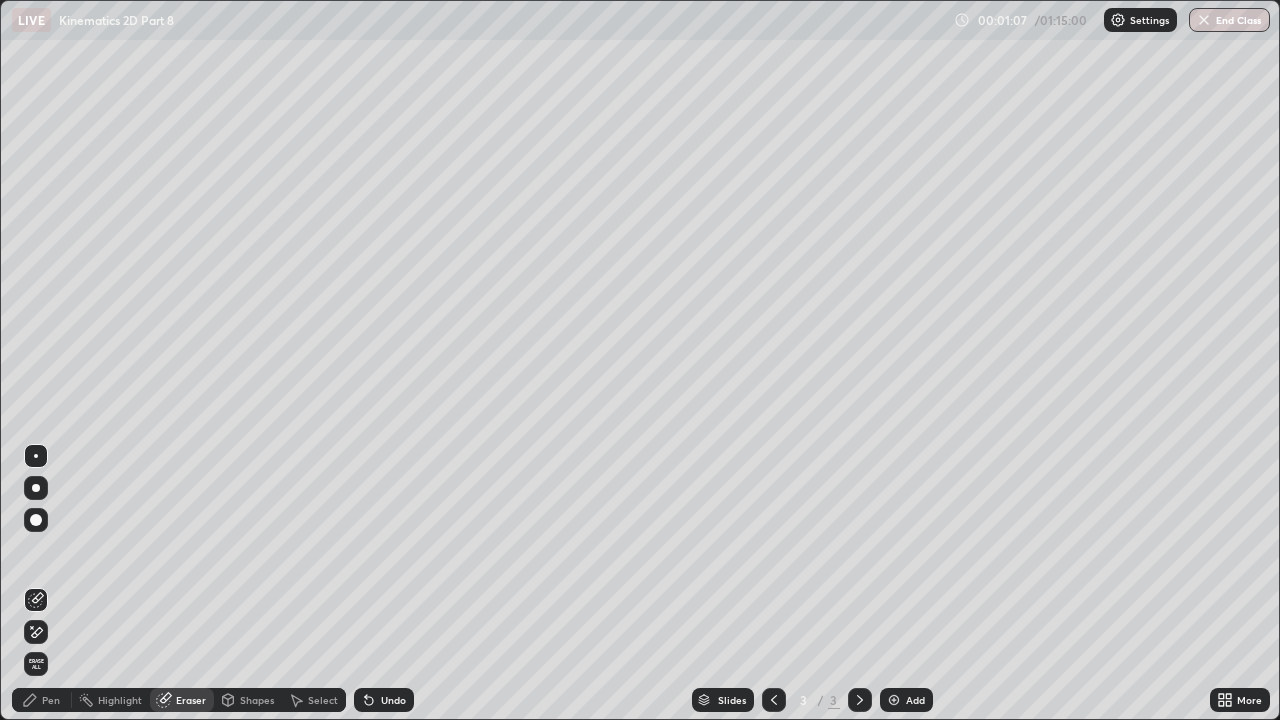 click on "Pen" at bounding box center [51, 700] 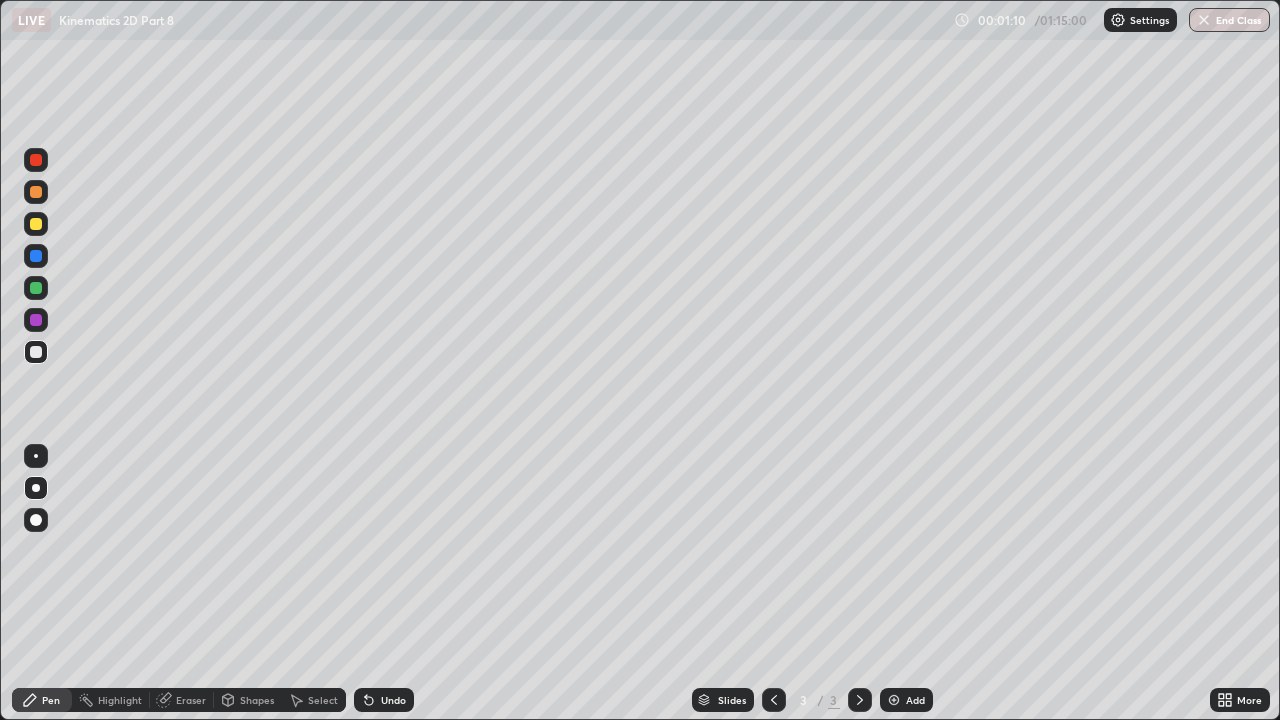 click at bounding box center (36, 256) 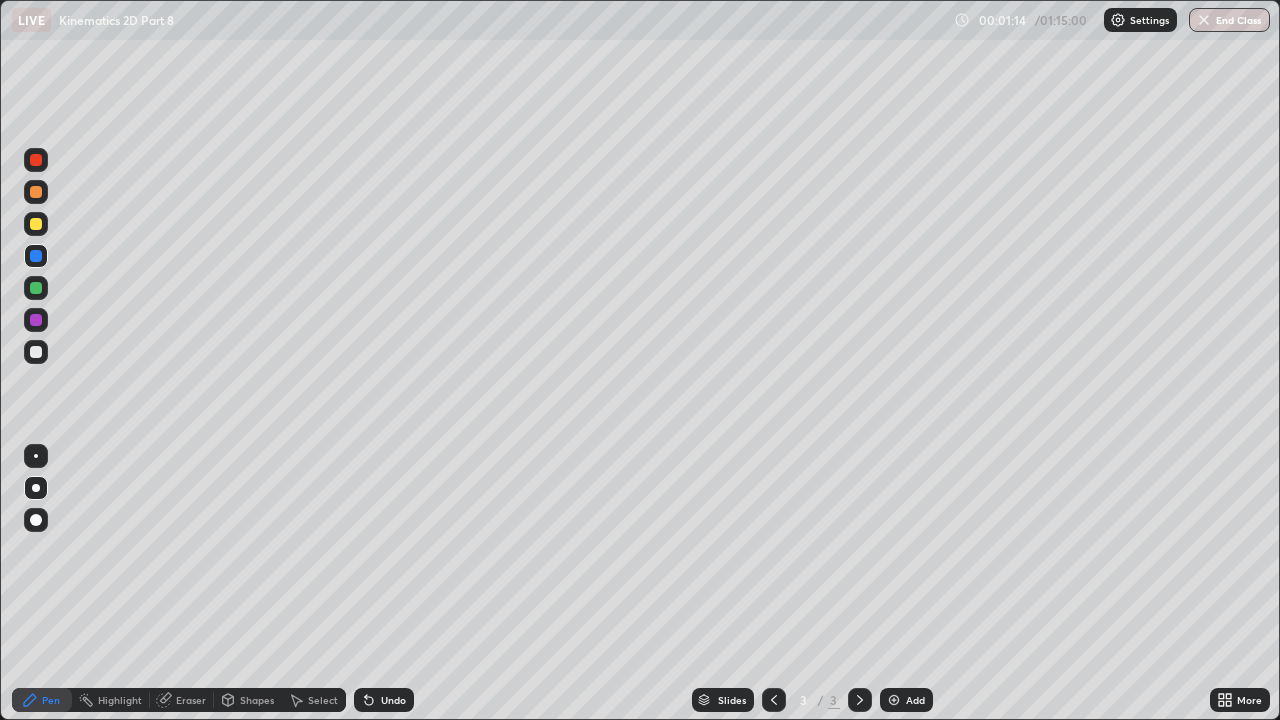 click at bounding box center (36, 224) 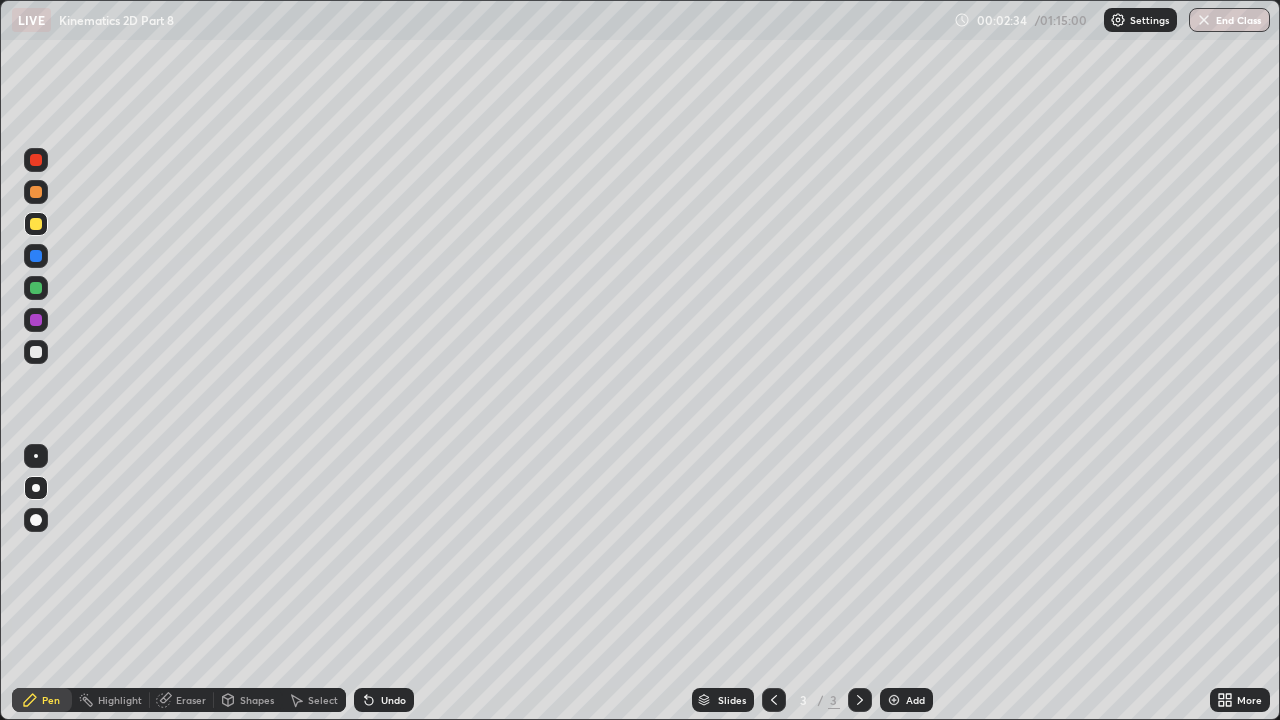 click at bounding box center (36, 224) 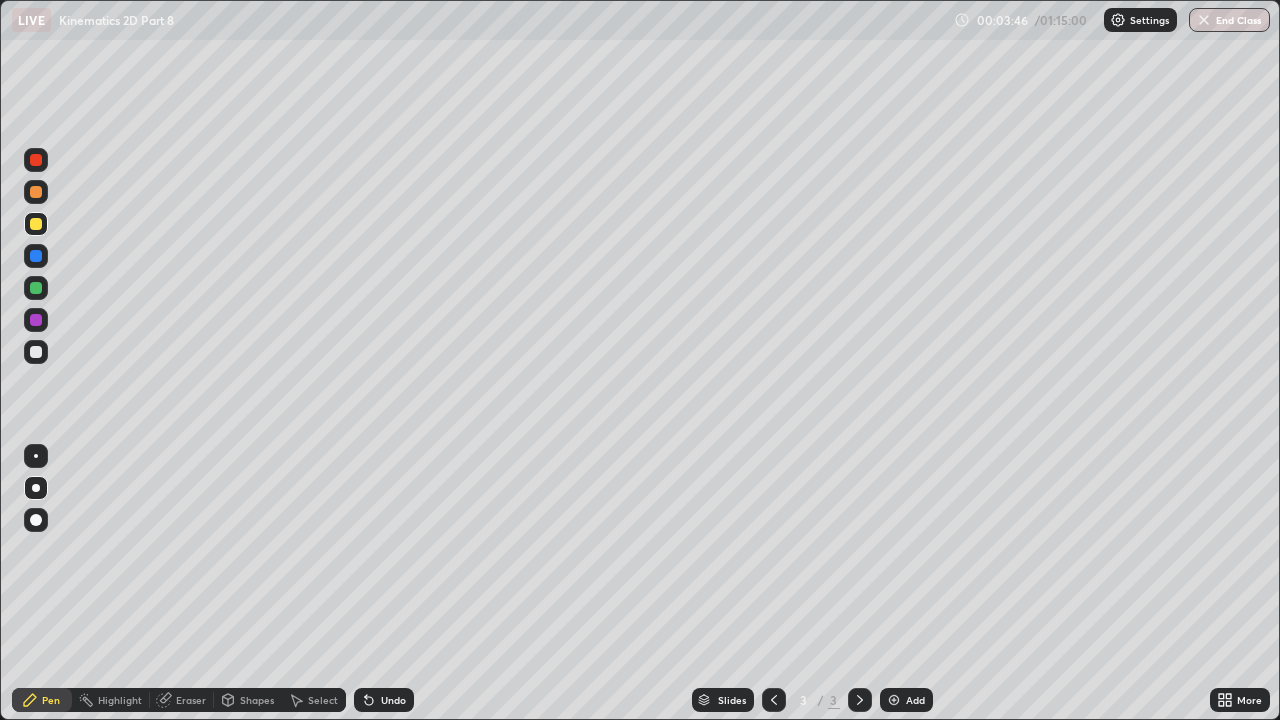 click at bounding box center [36, 192] 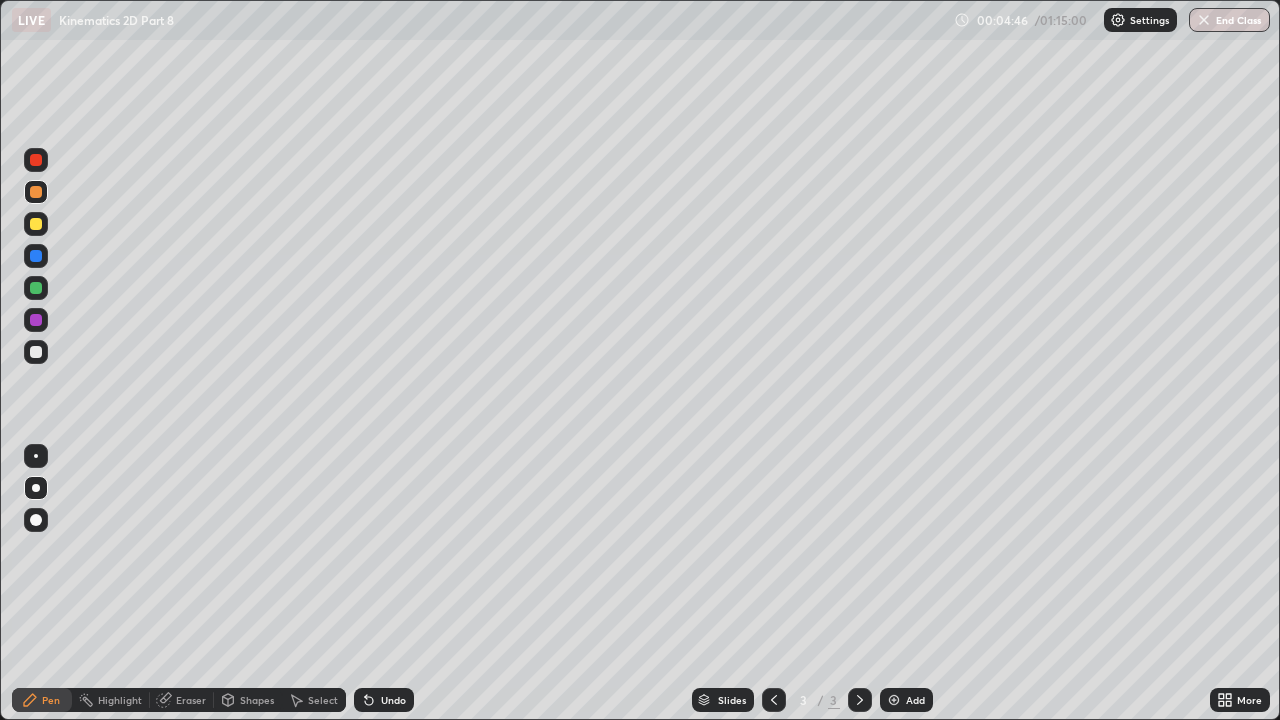 click on "Add" at bounding box center (906, 700) 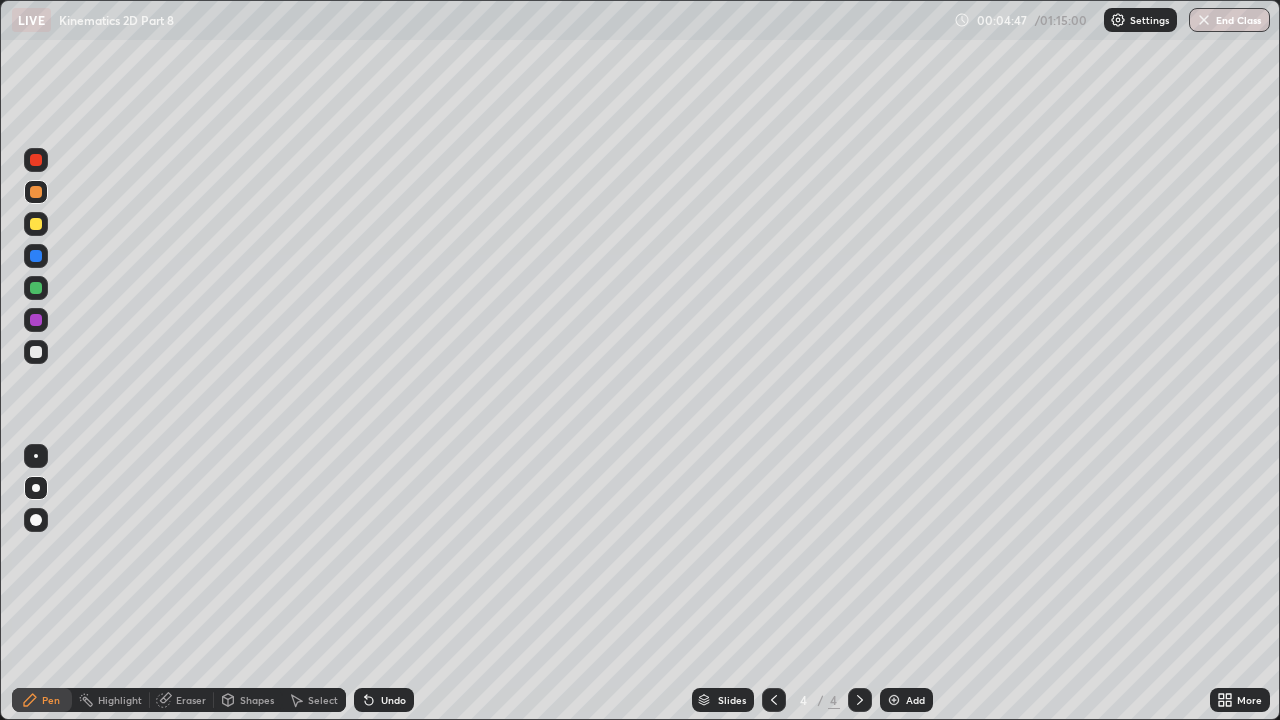 click at bounding box center [36, 352] 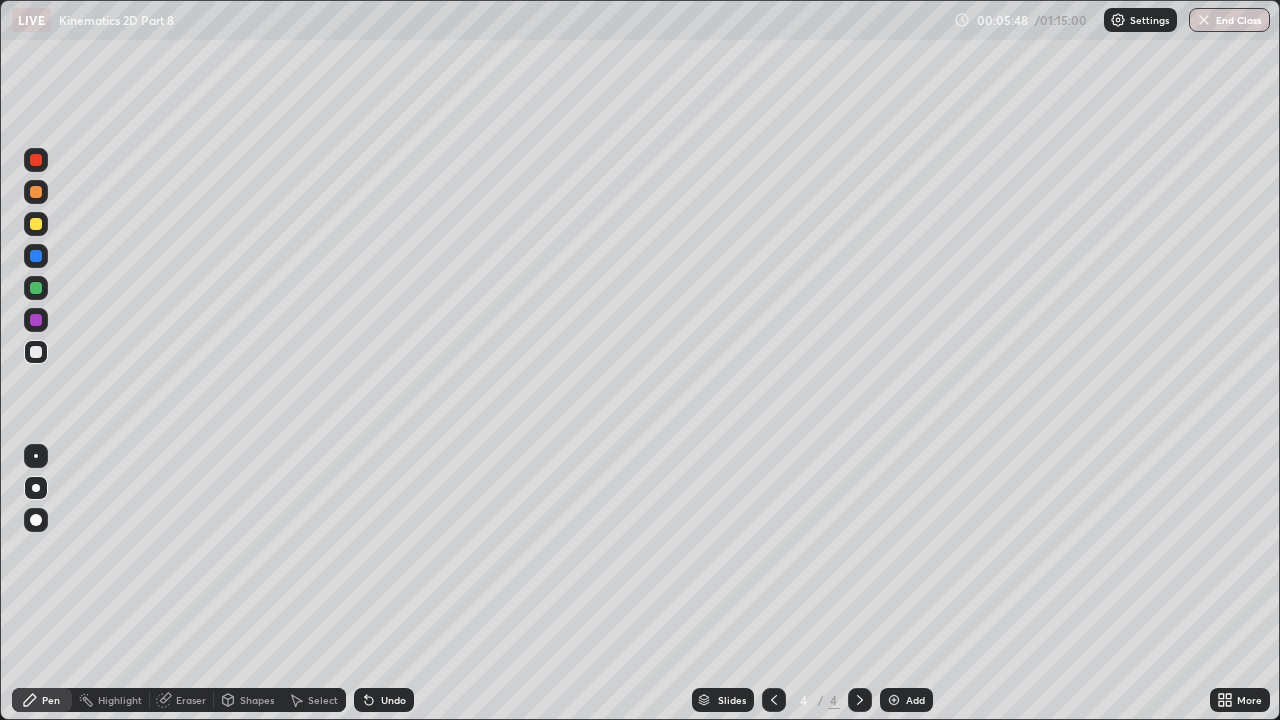 click at bounding box center [36, 224] 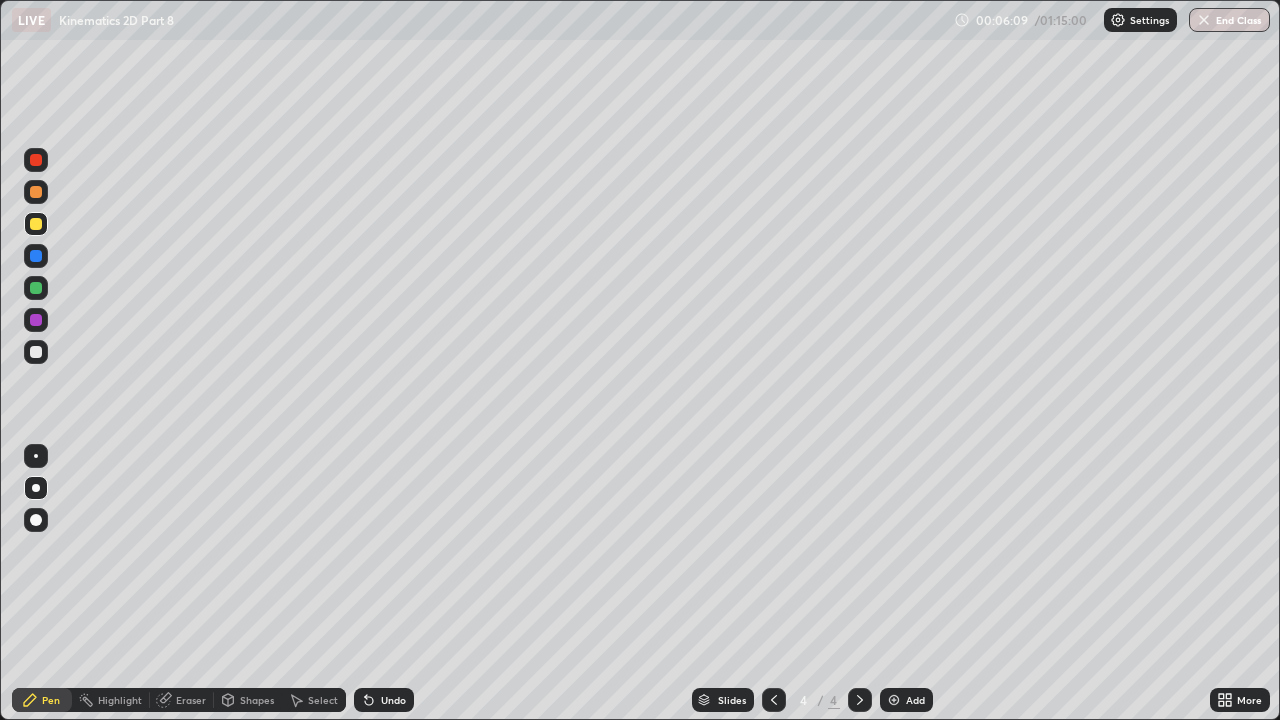 click at bounding box center (36, 192) 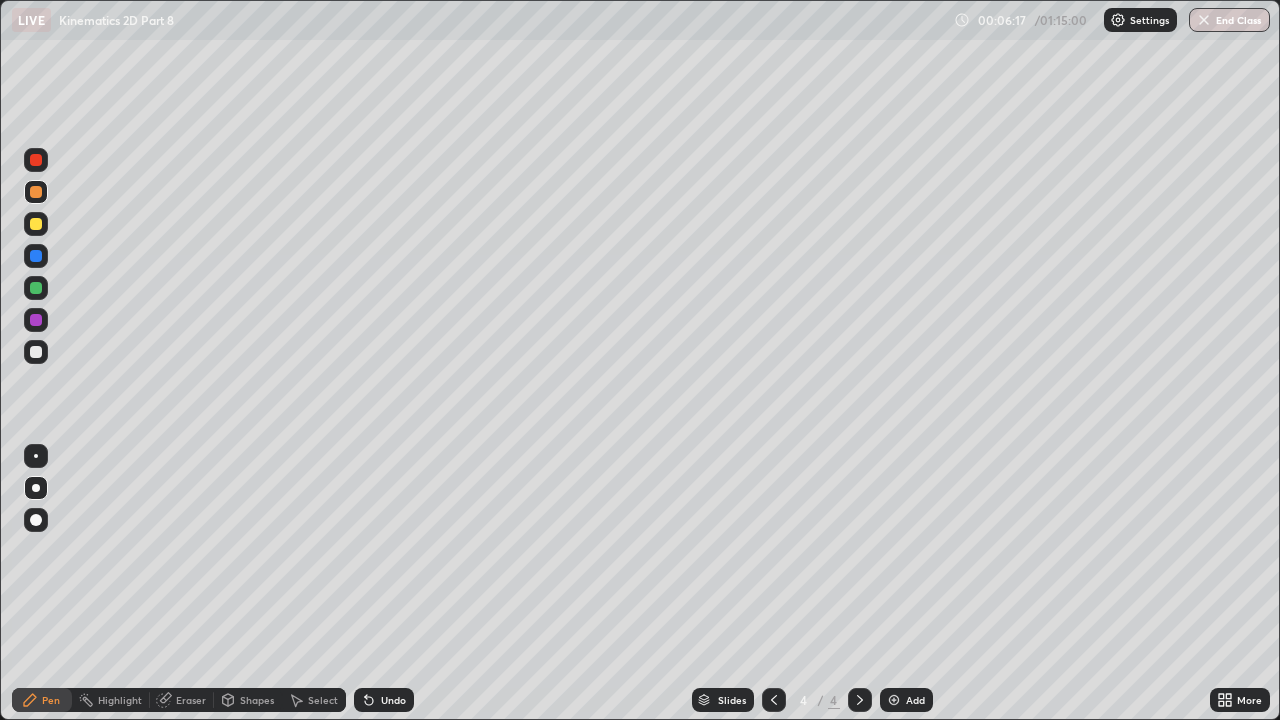 click at bounding box center (36, 224) 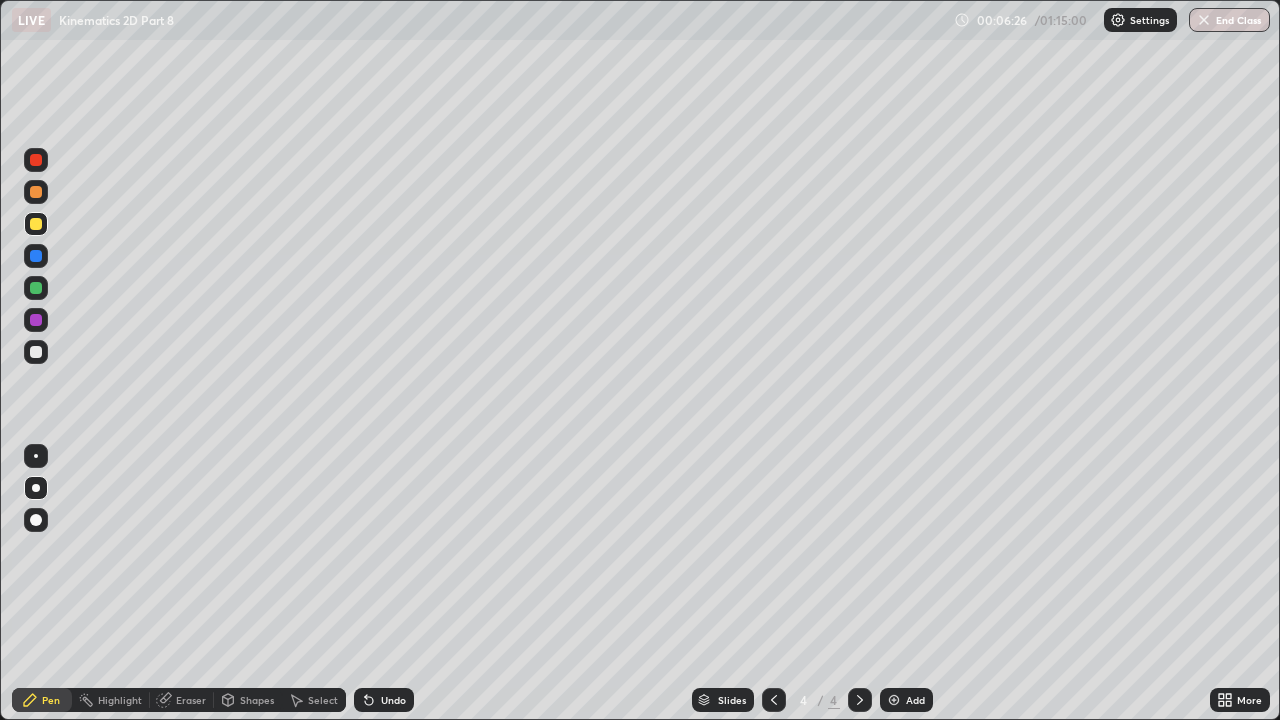 click at bounding box center [36, 352] 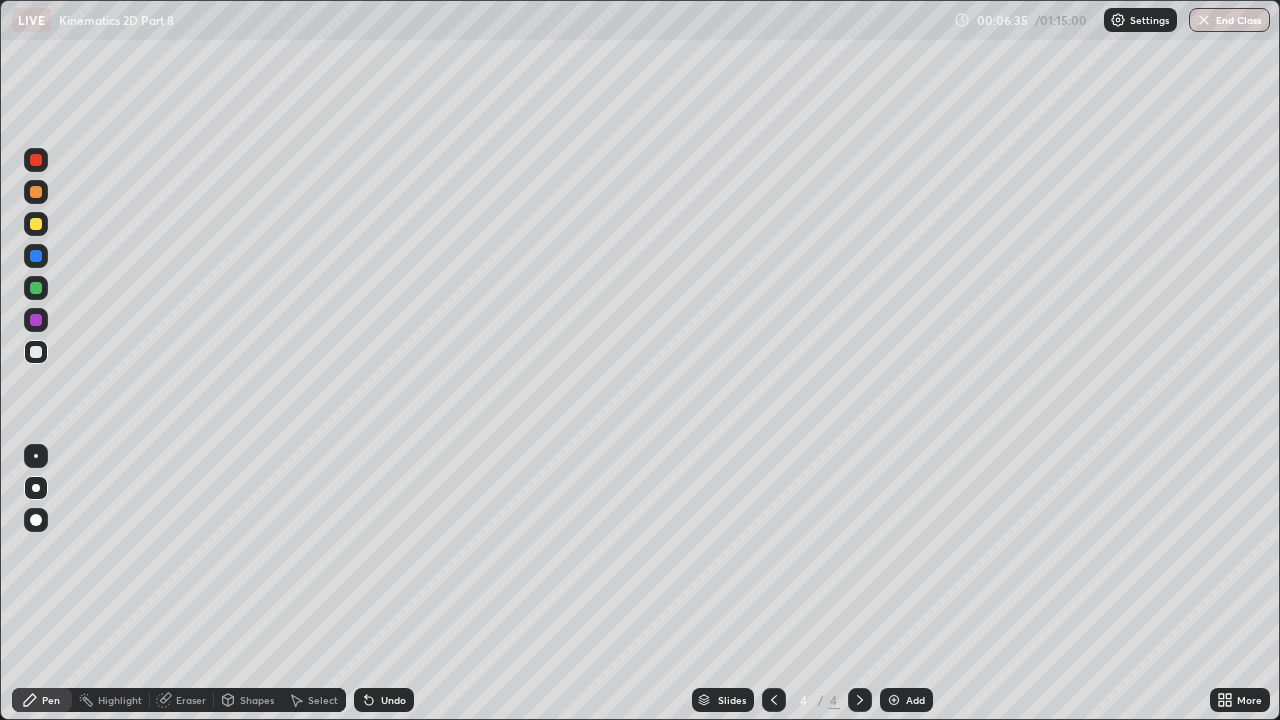 click at bounding box center (36, 256) 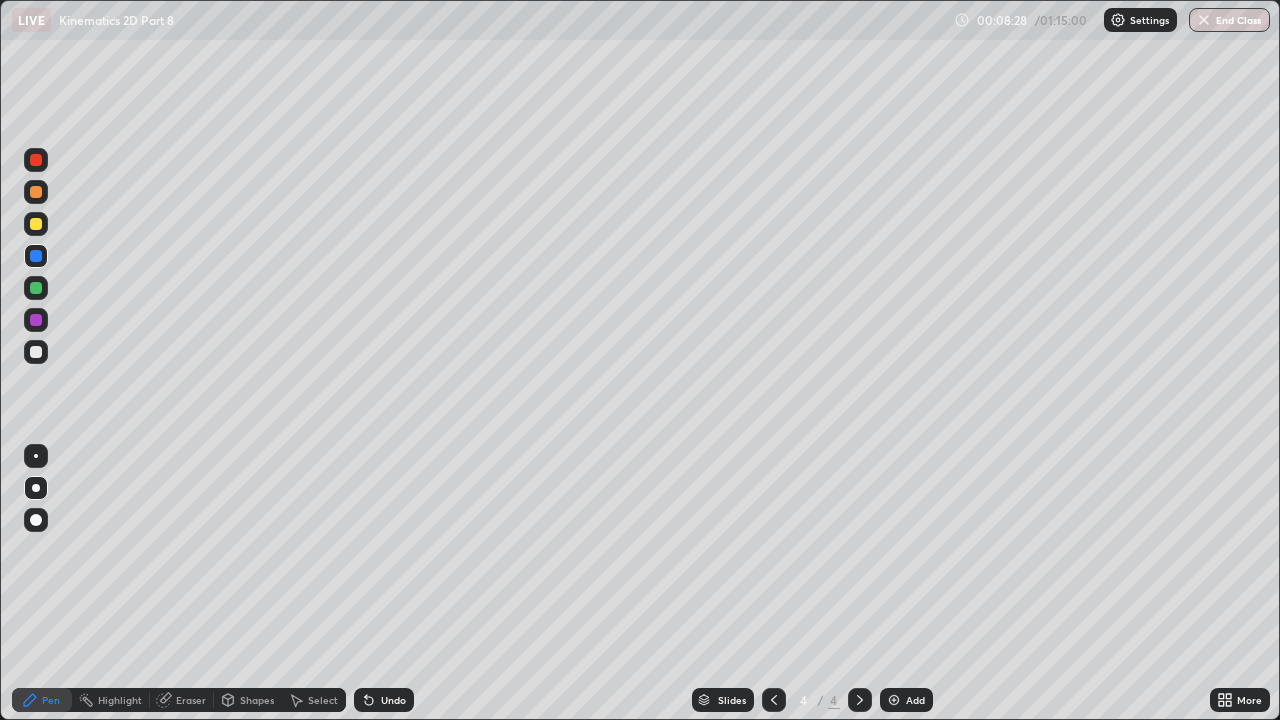 click at bounding box center [36, 320] 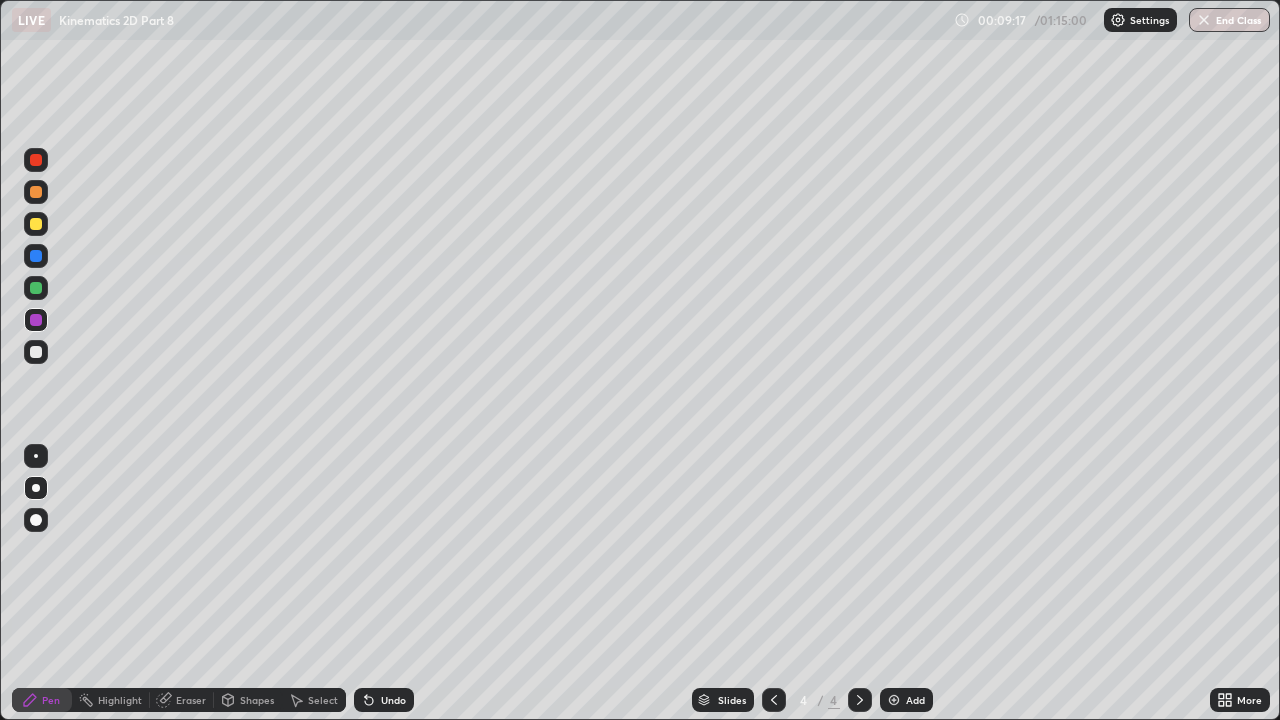 click 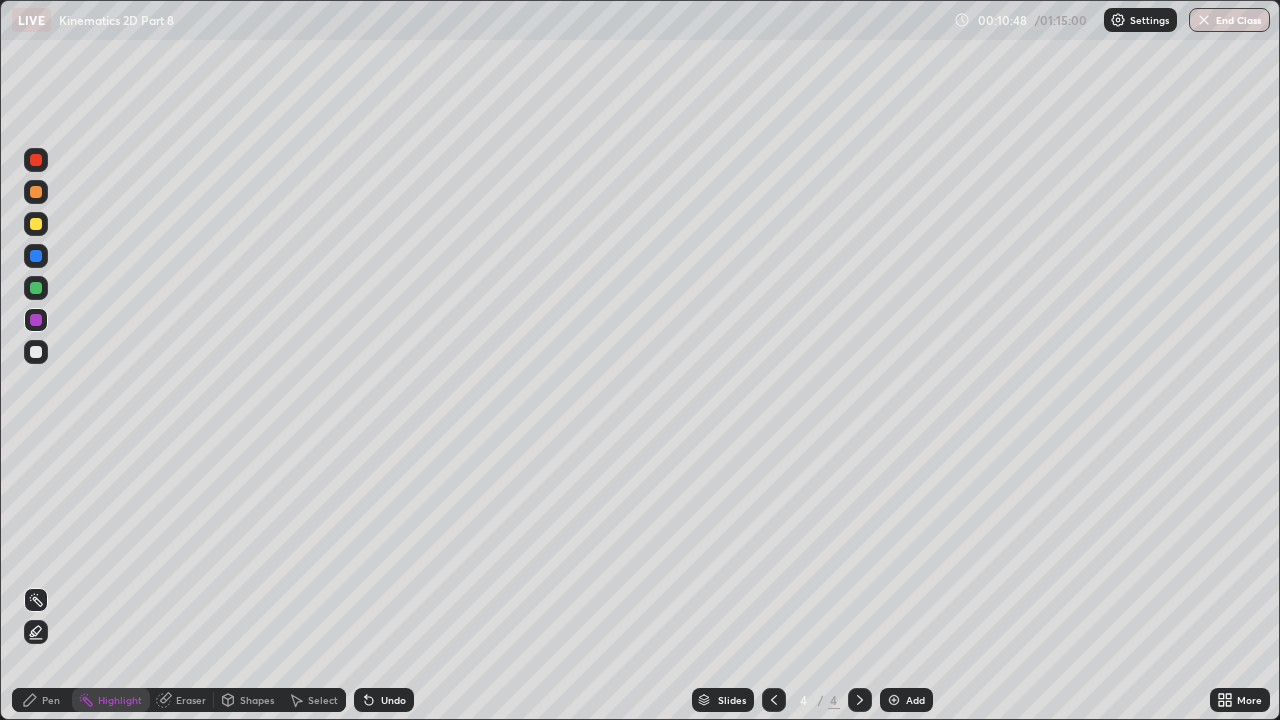click at bounding box center [36, 224] 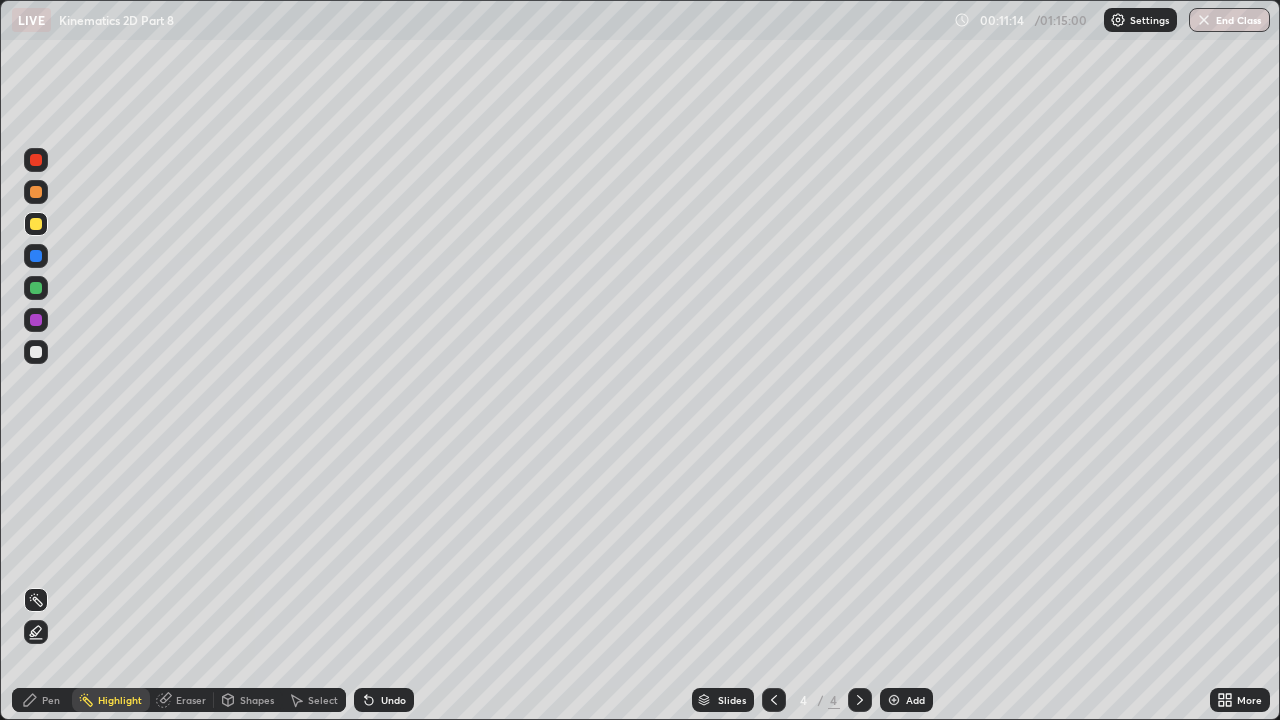 click on "Pen" at bounding box center [51, 700] 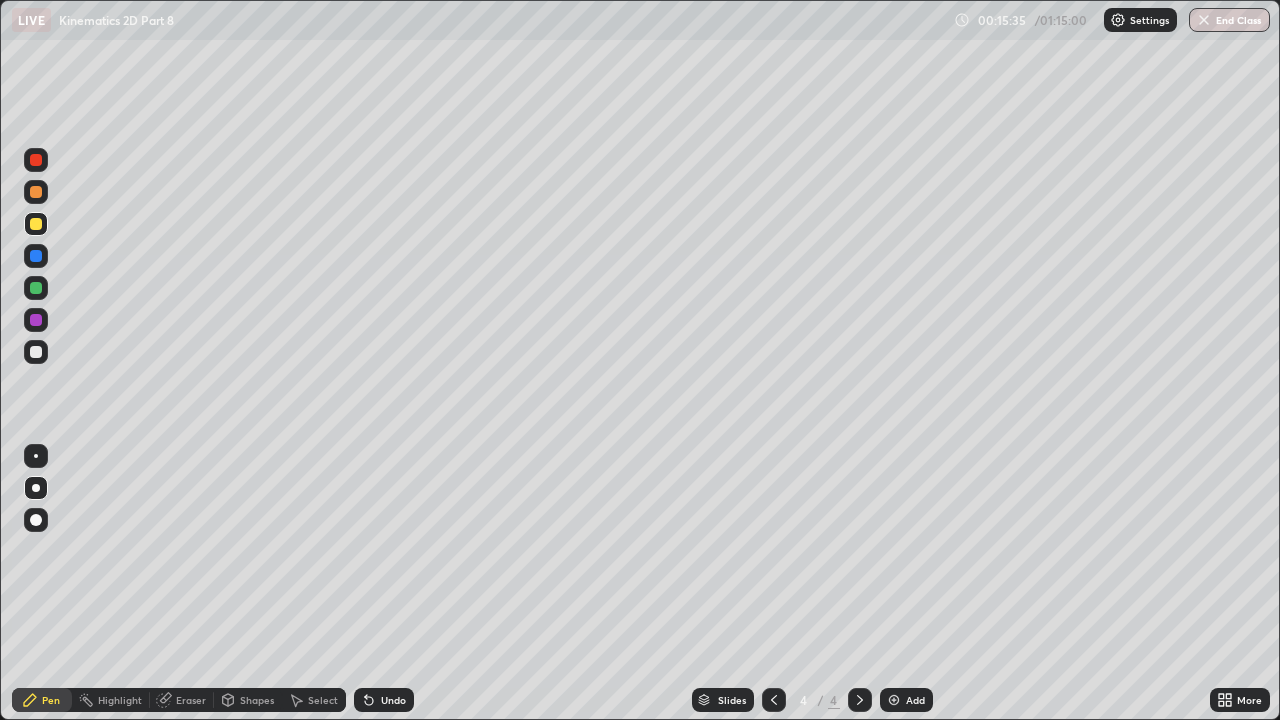 click on "Add" at bounding box center (906, 700) 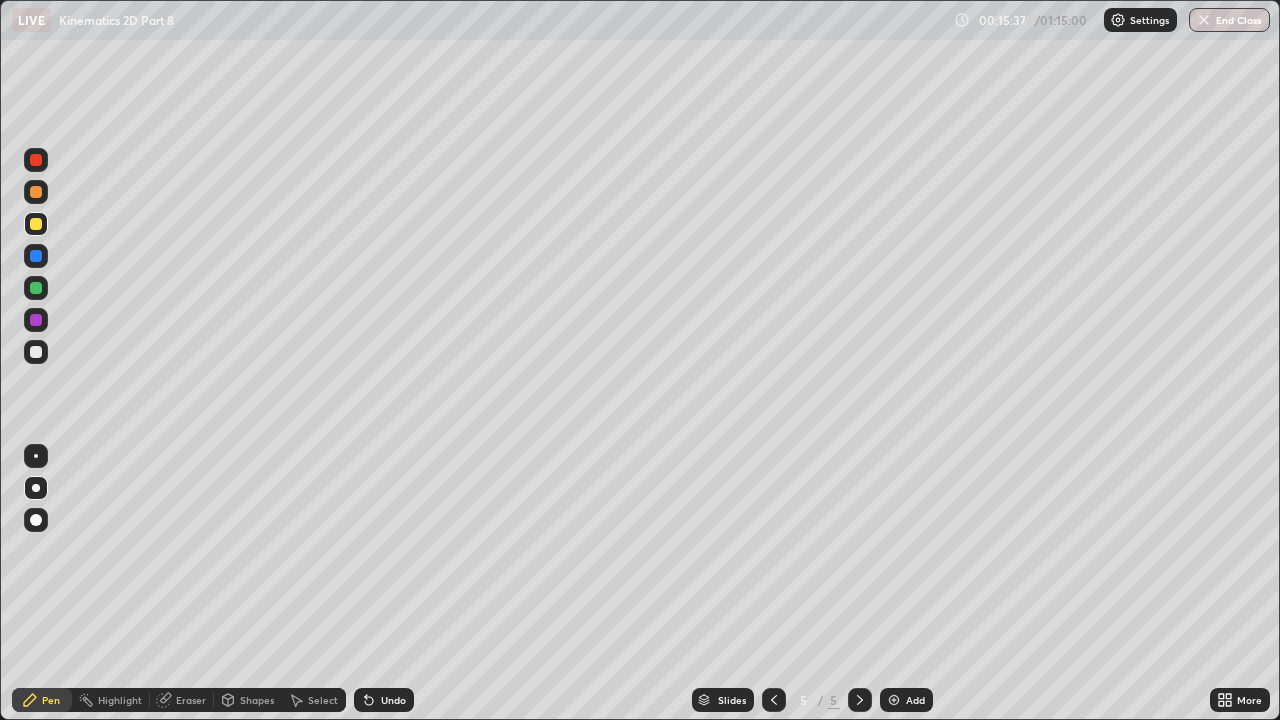 click at bounding box center [36, 352] 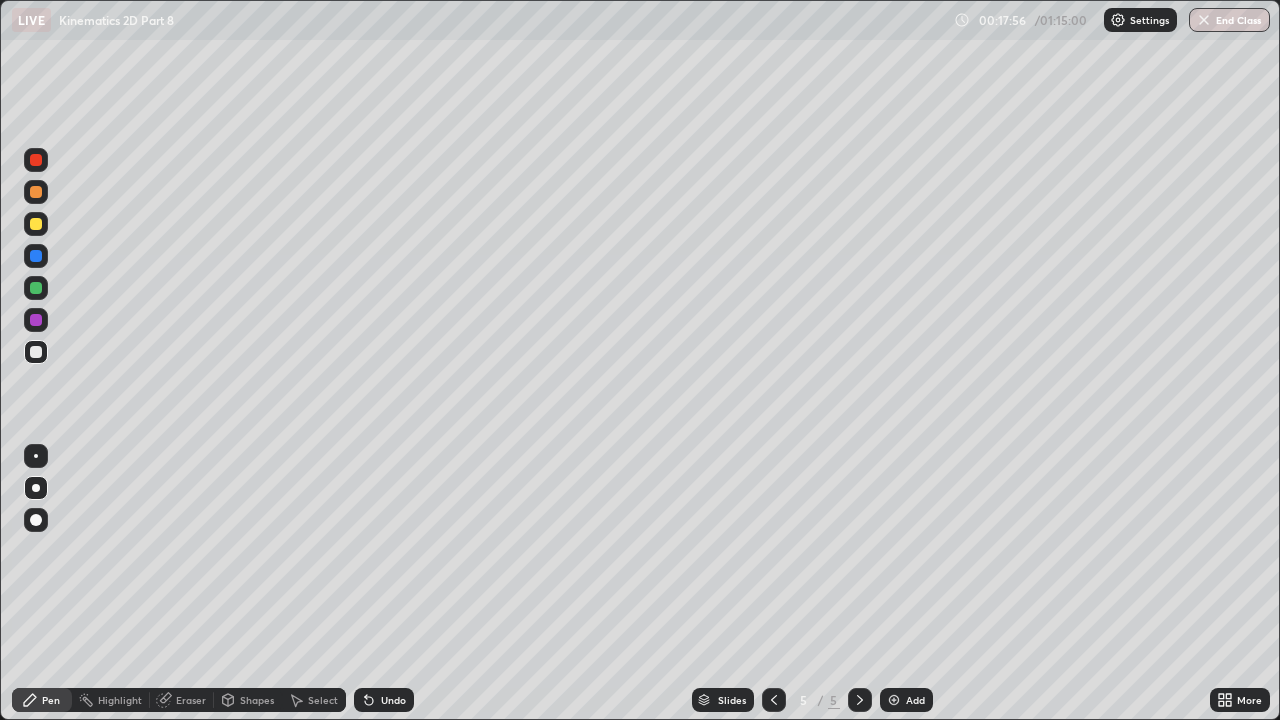 click at bounding box center (36, 256) 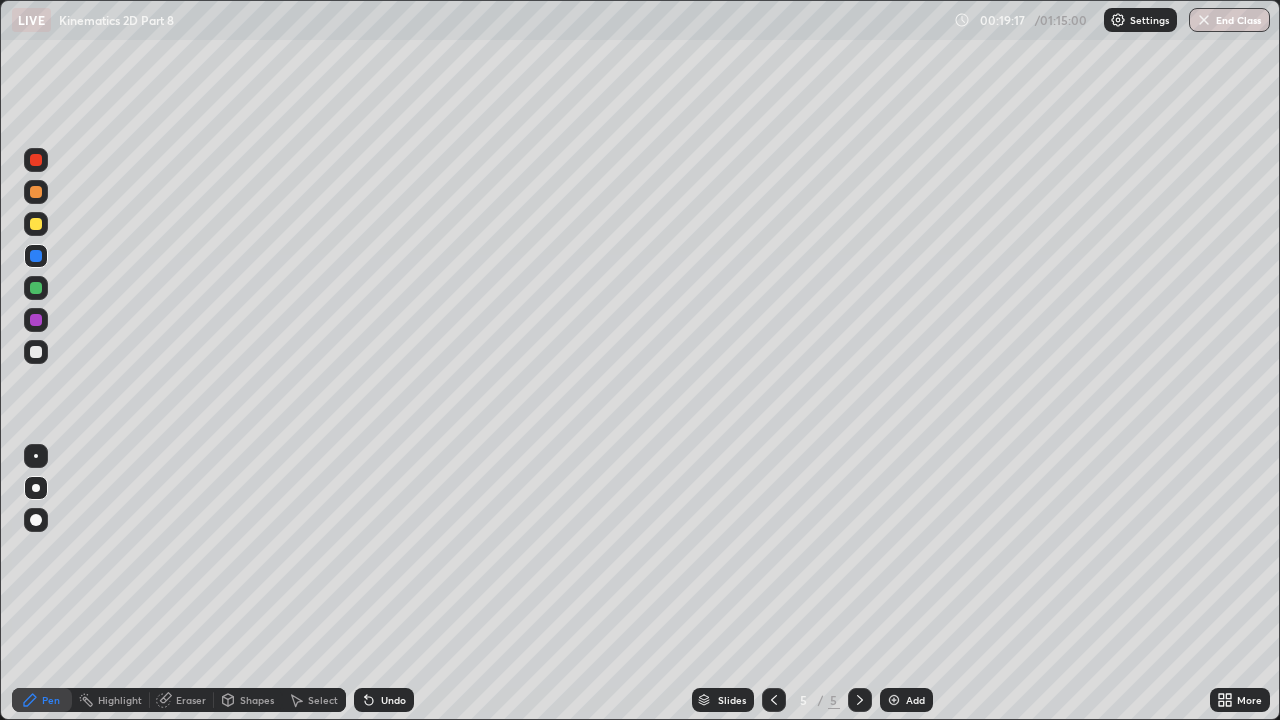 click 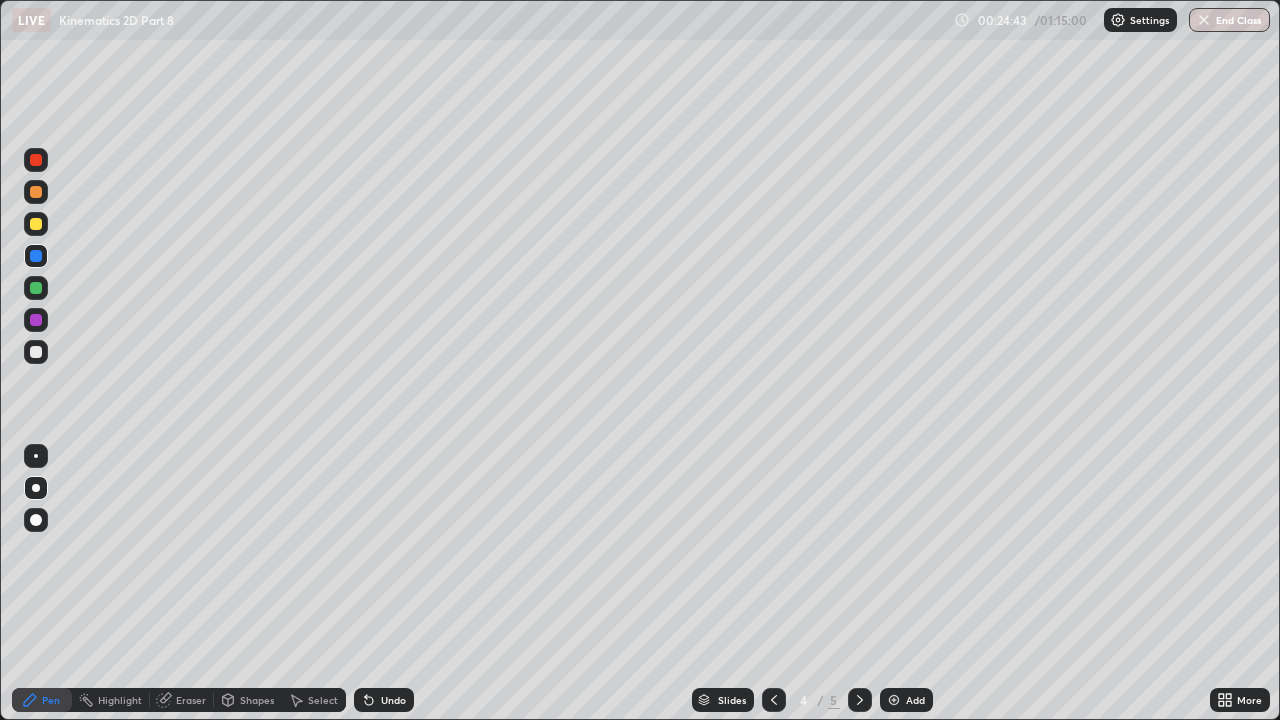 click 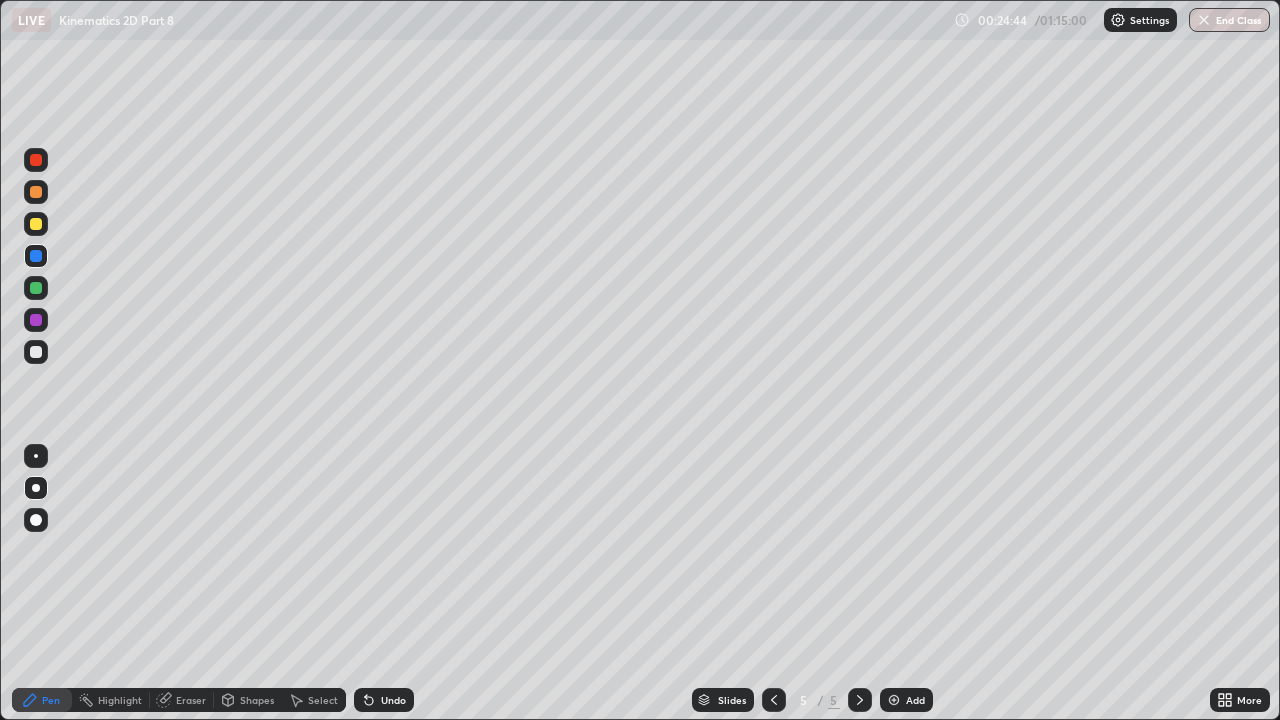 click on "Add" at bounding box center [915, 700] 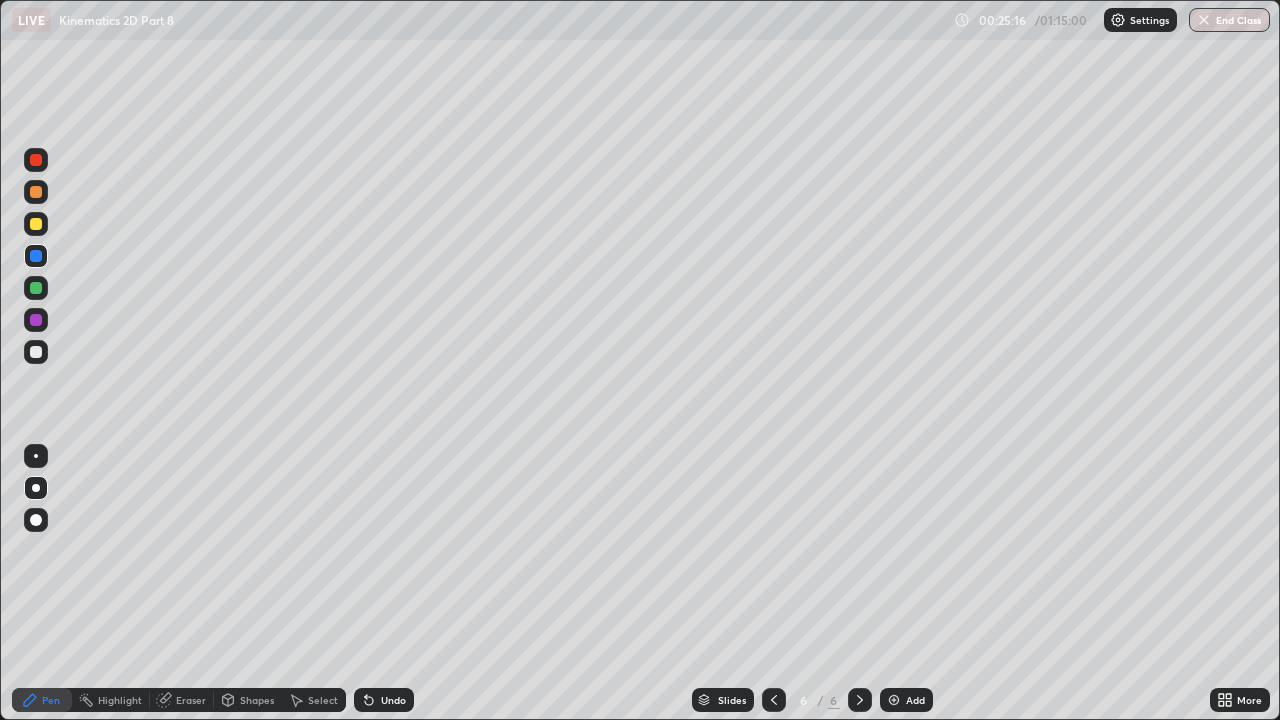 click at bounding box center (36, 352) 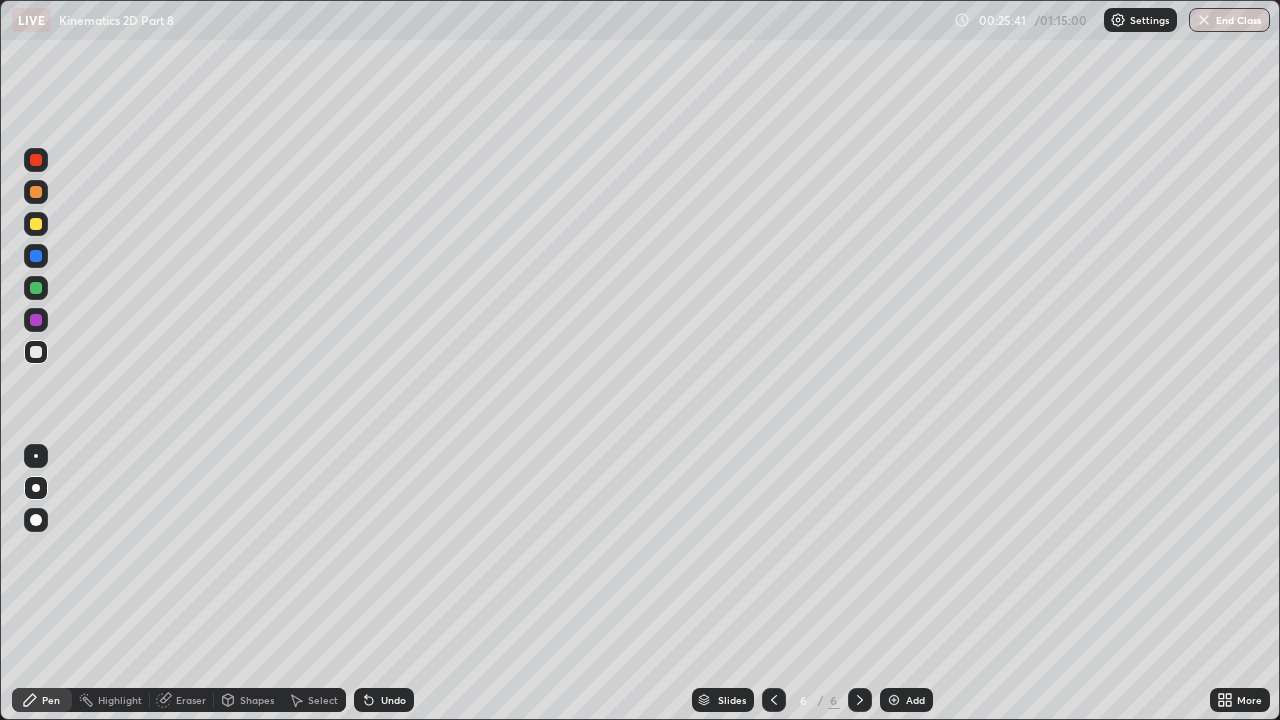 click at bounding box center (36, 224) 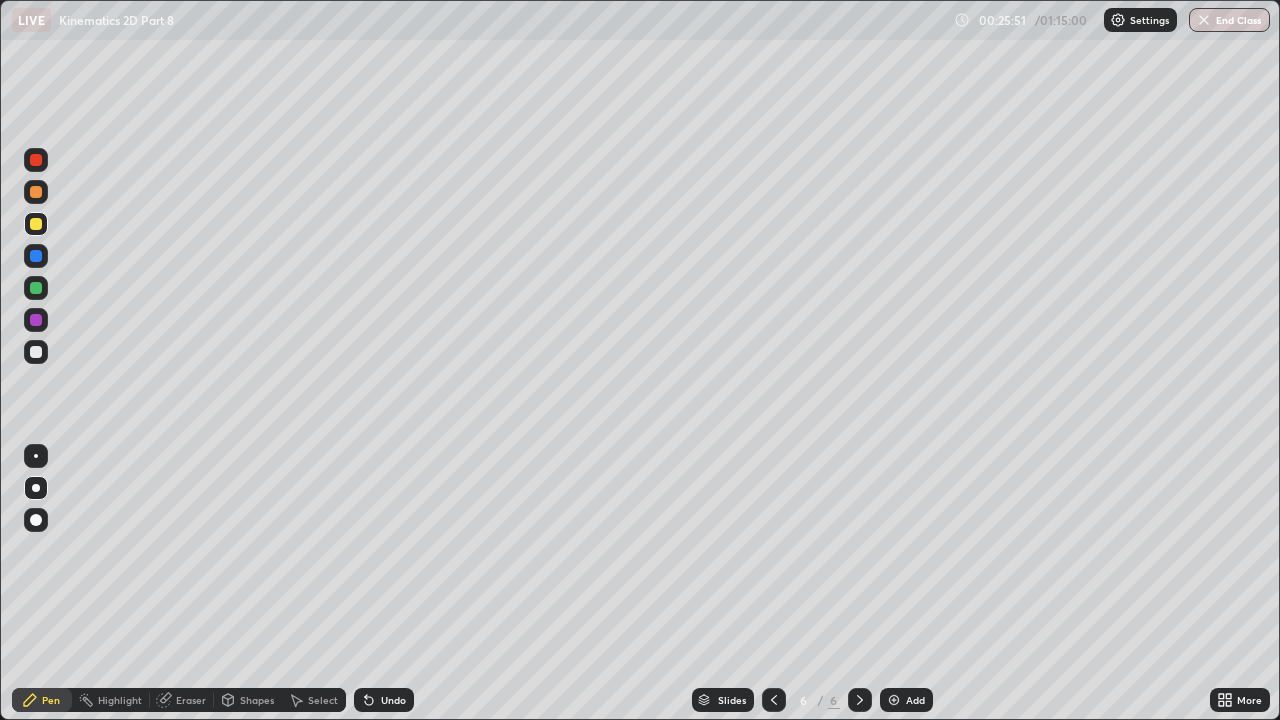 click at bounding box center [36, 256] 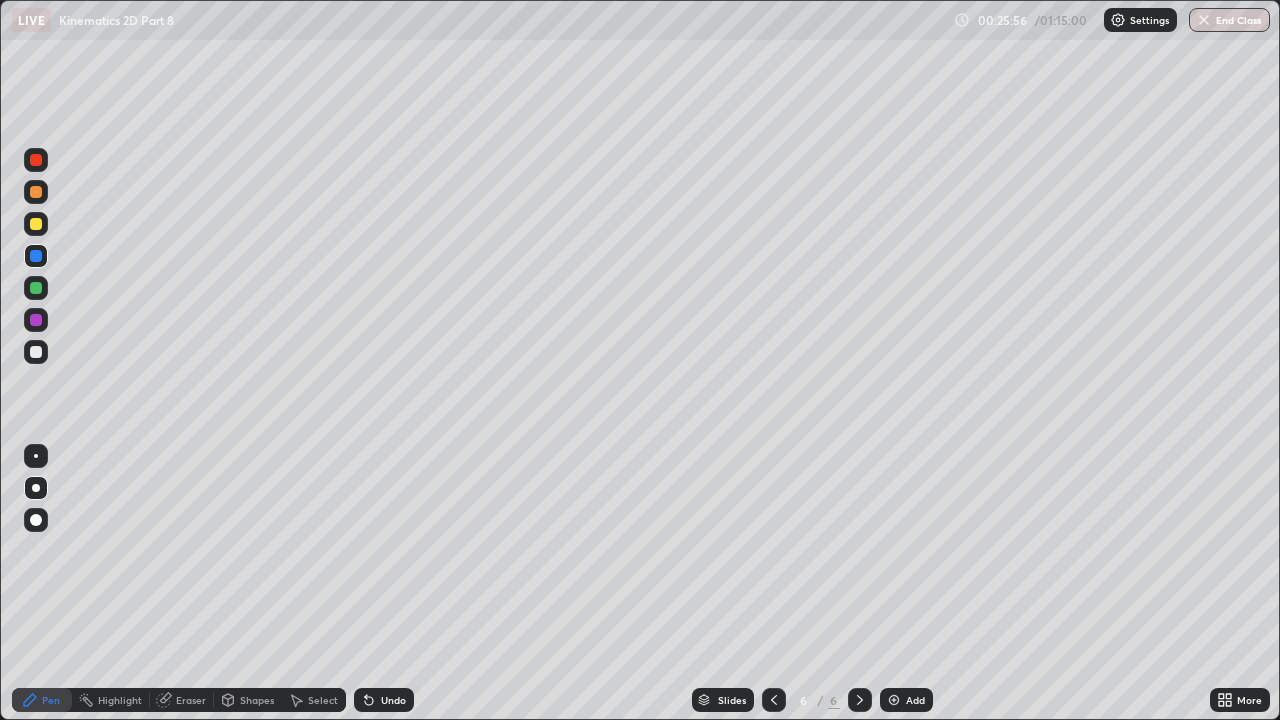 click at bounding box center [36, 288] 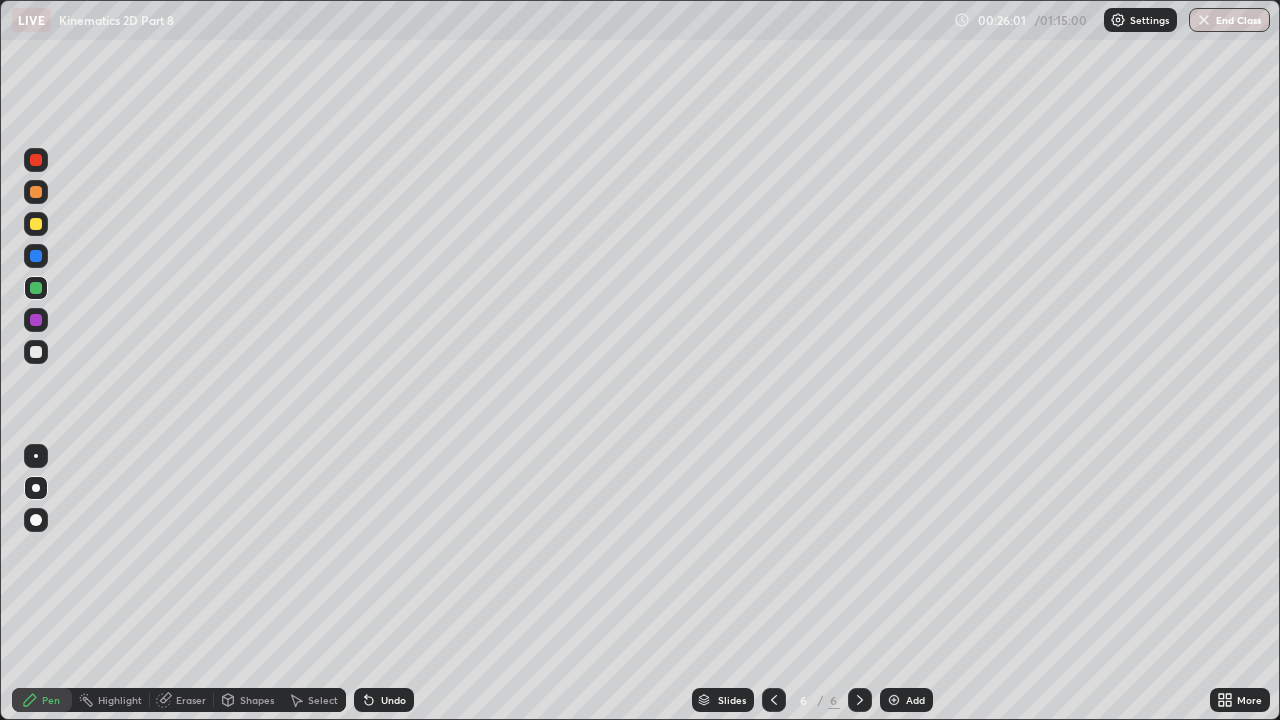 click at bounding box center (36, 256) 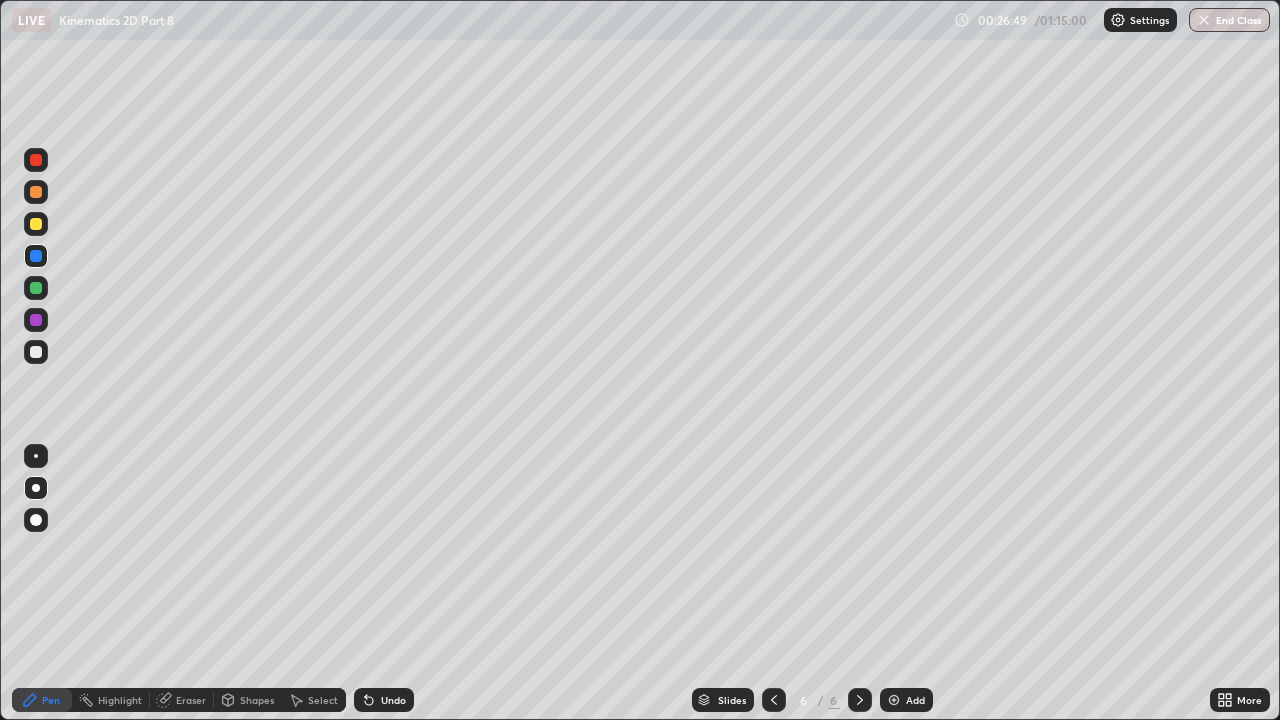 click at bounding box center [36, 224] 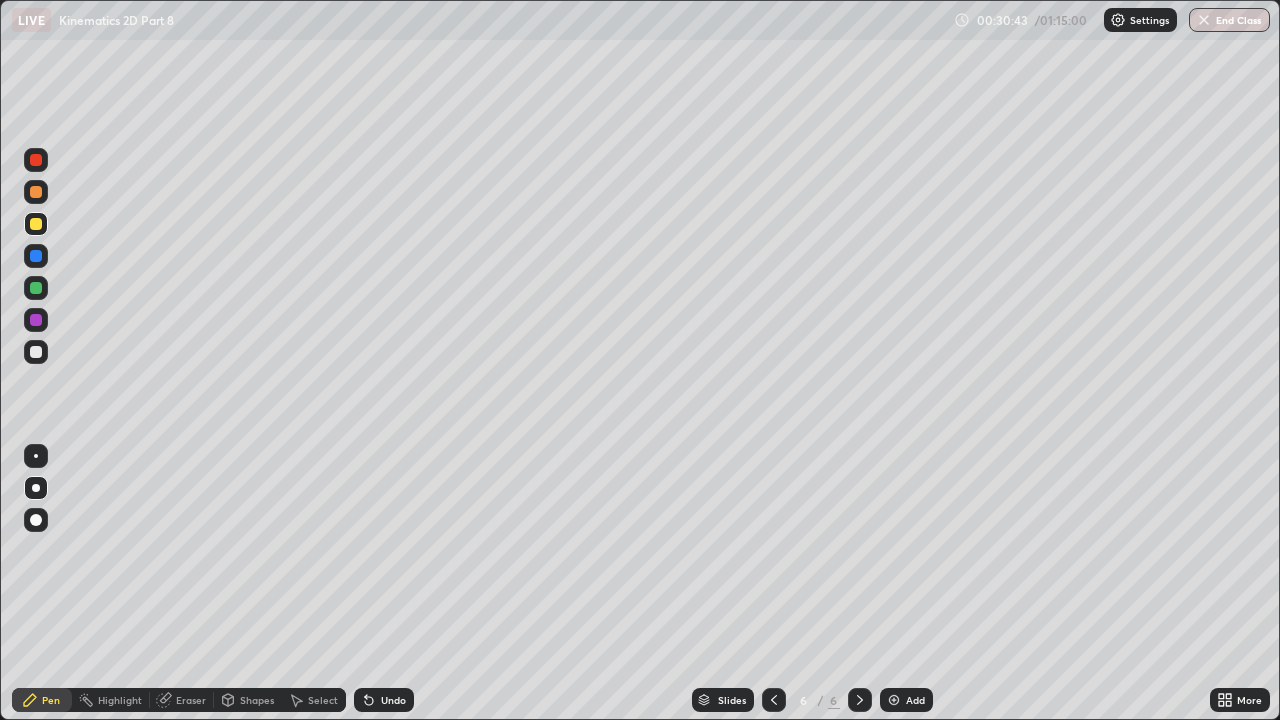 click on "Add" at bounding box center (906, 700) 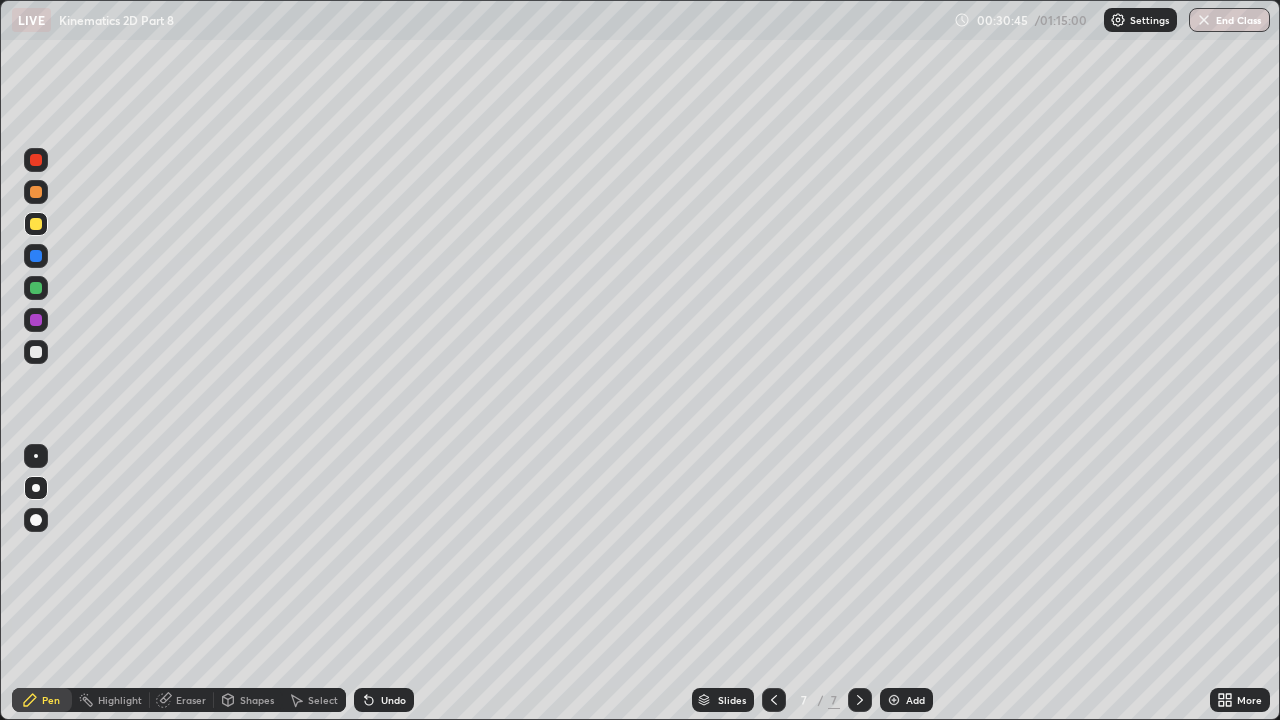 click at bounding box center (36, 352) 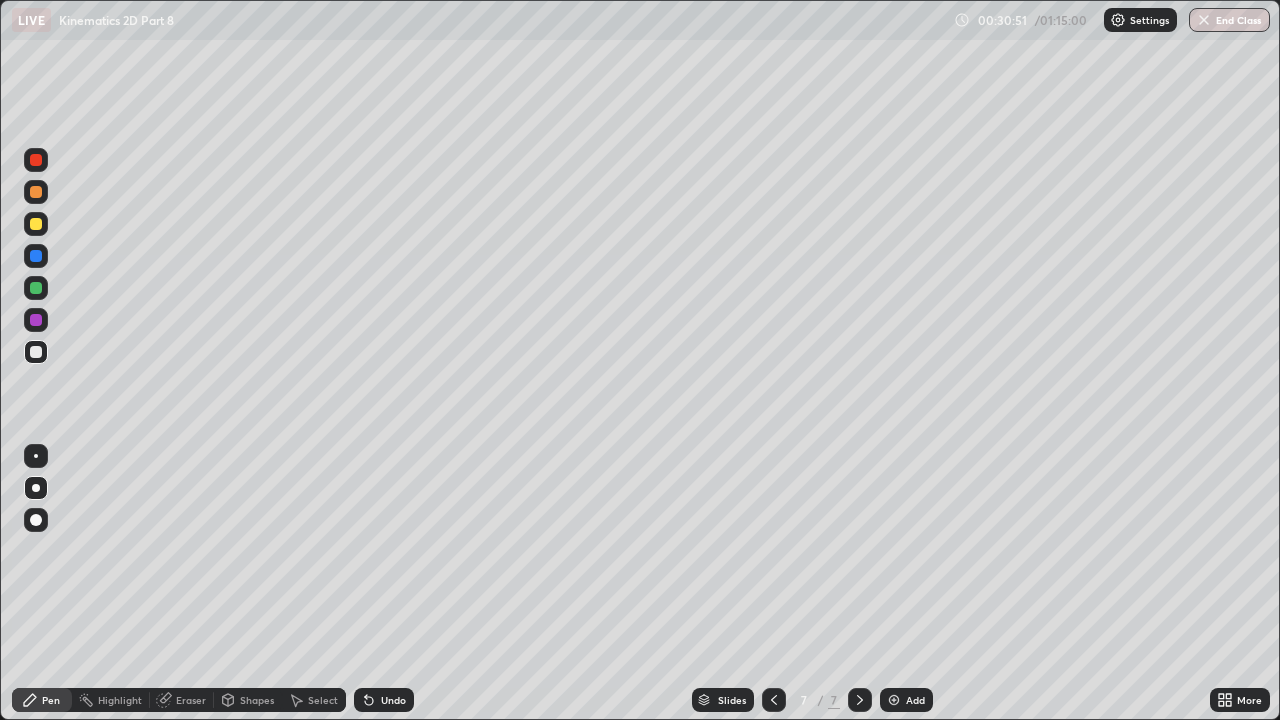 click on "Undo" at bounding box center [384, 700] 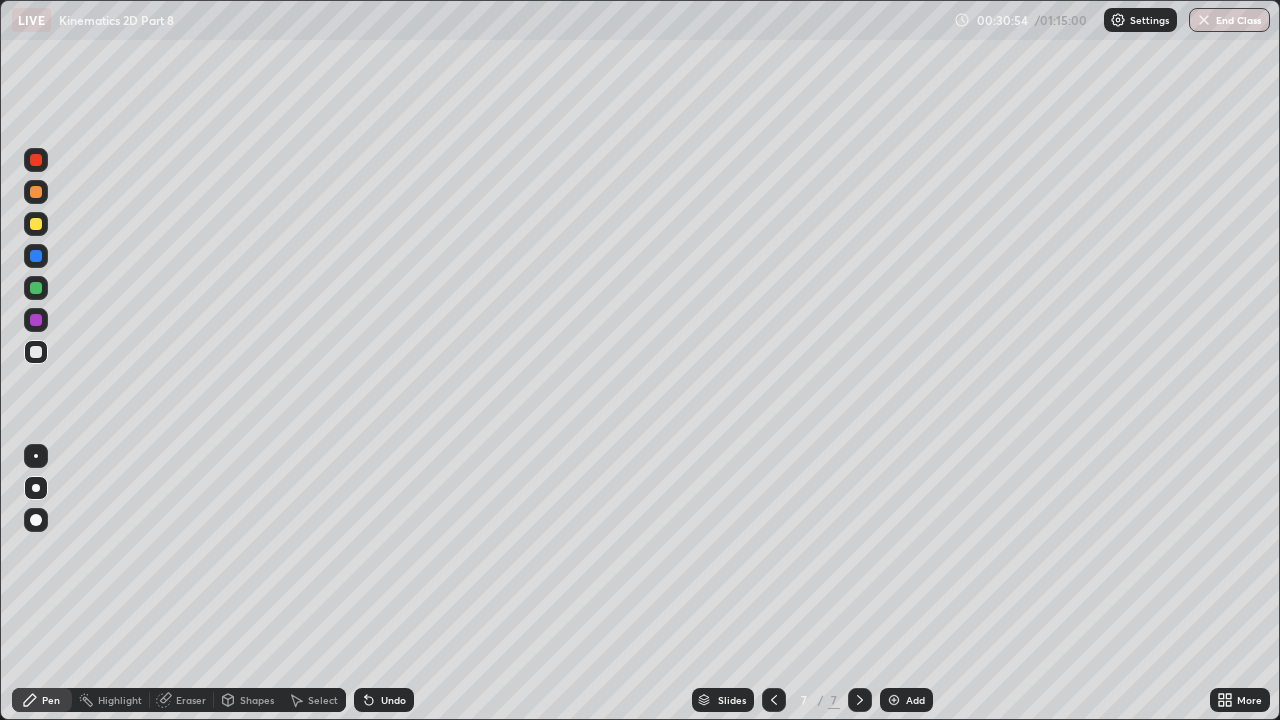 click on "Undo" at bounding box center (384, 700) 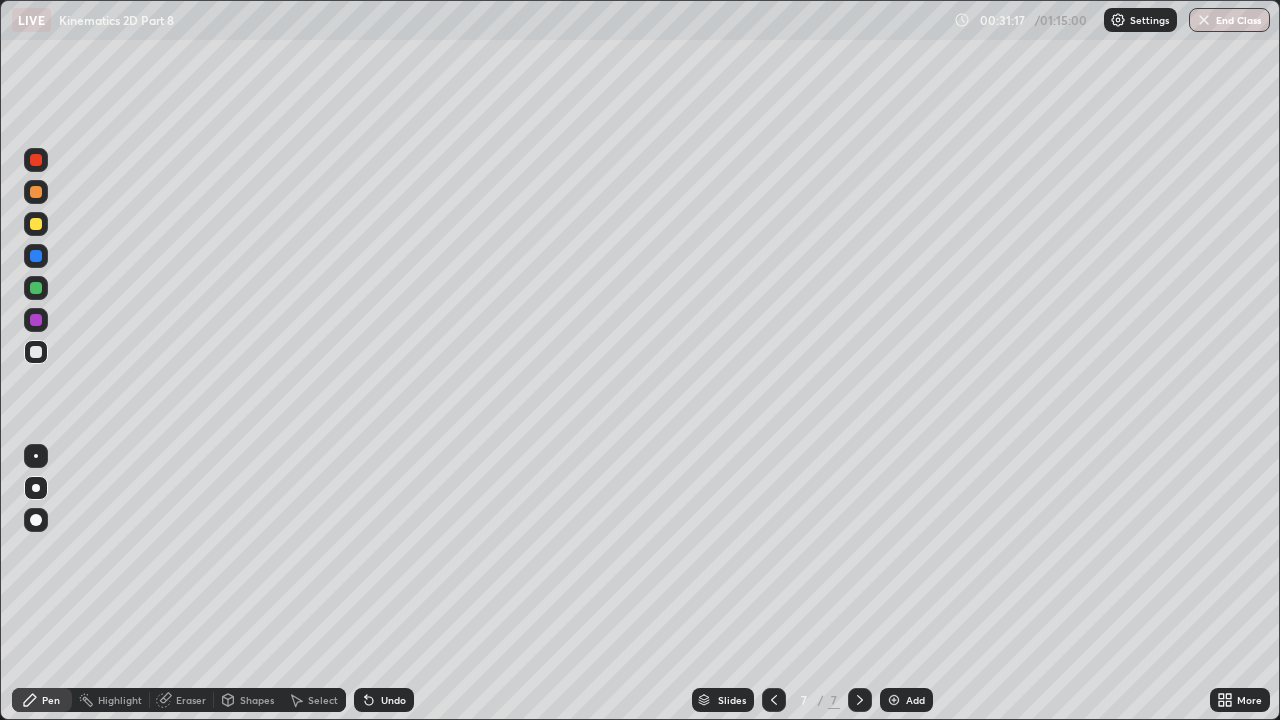 click at bounding box center [36, 352] 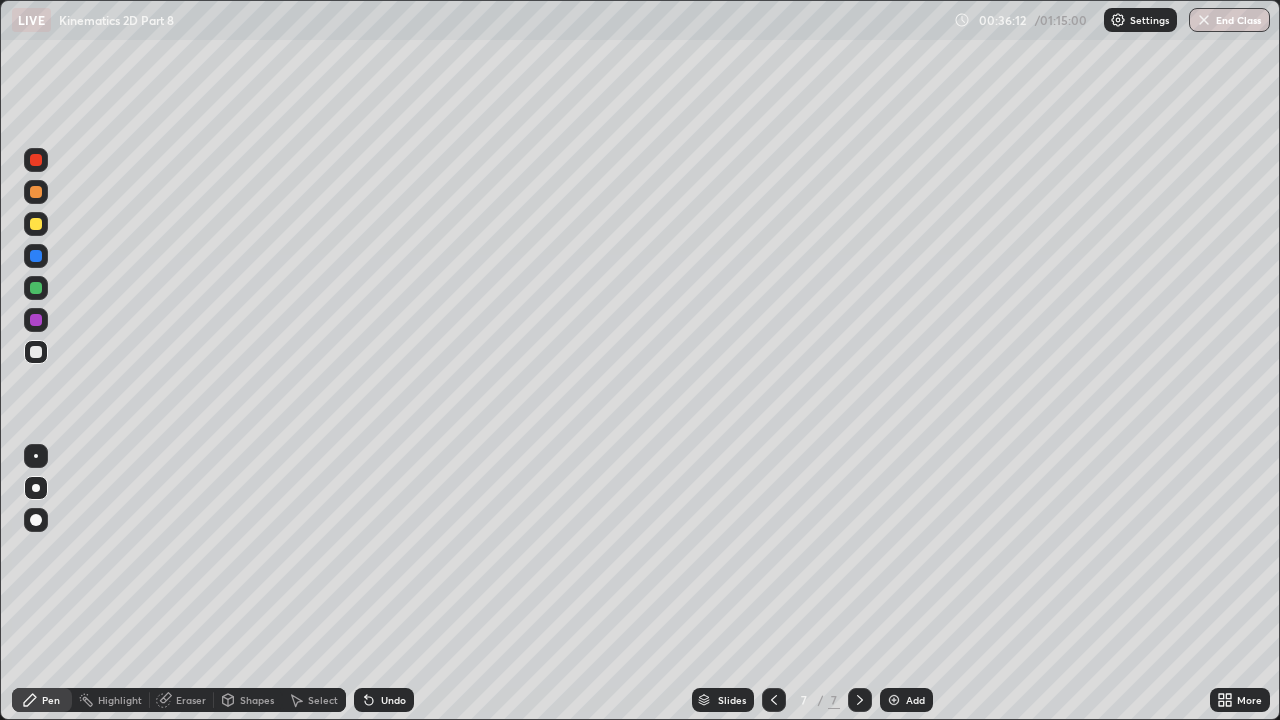 click at bounding box center [36, 224] 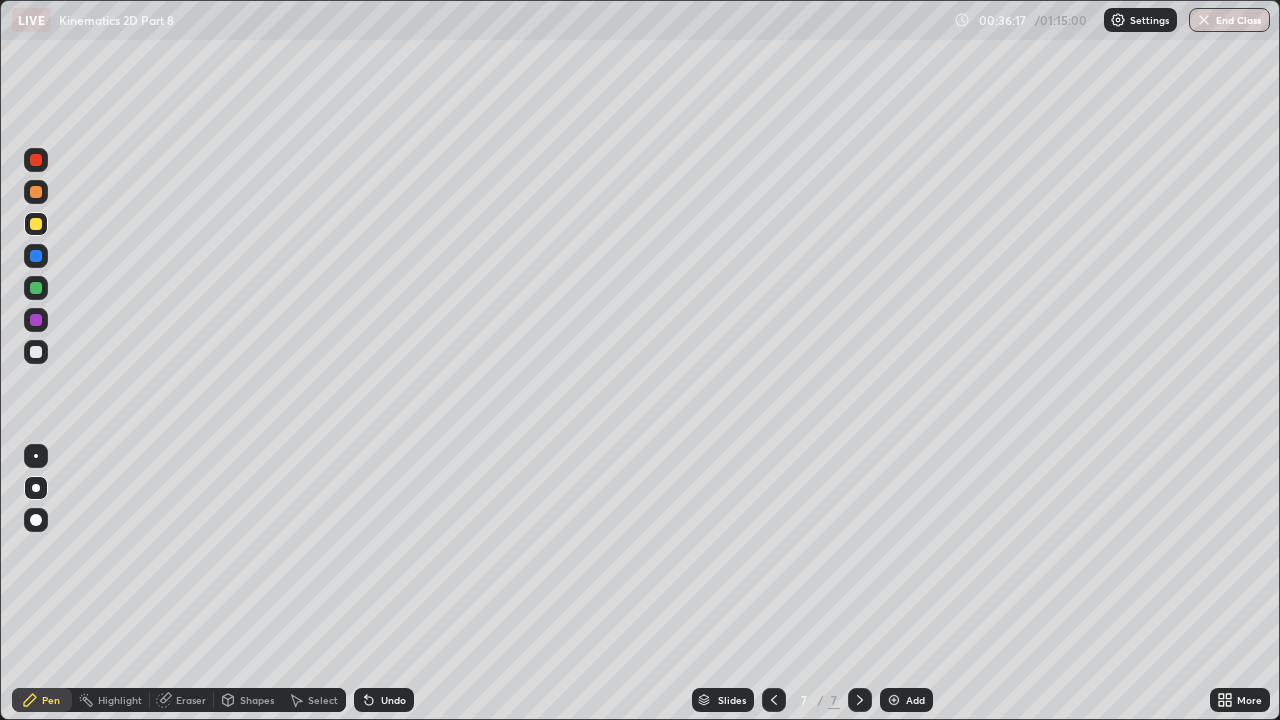 click at bounding box center (36, 352) 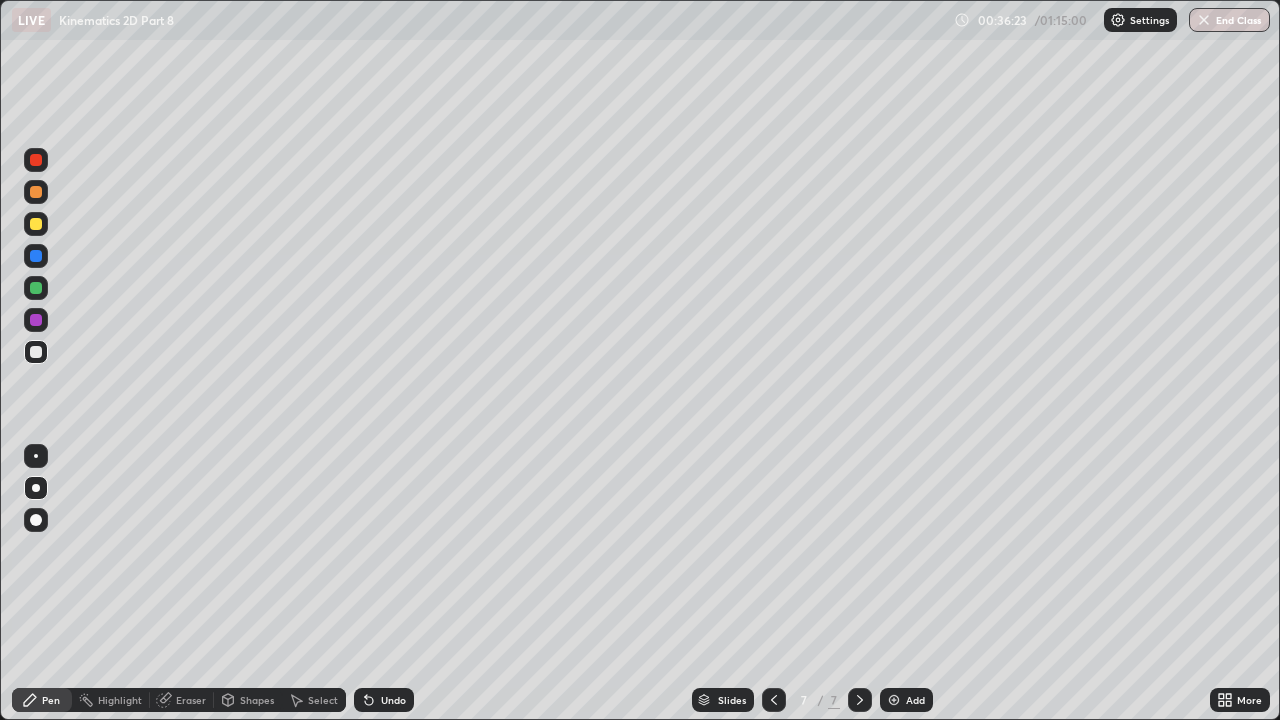 click at bounding box center [36, 224] 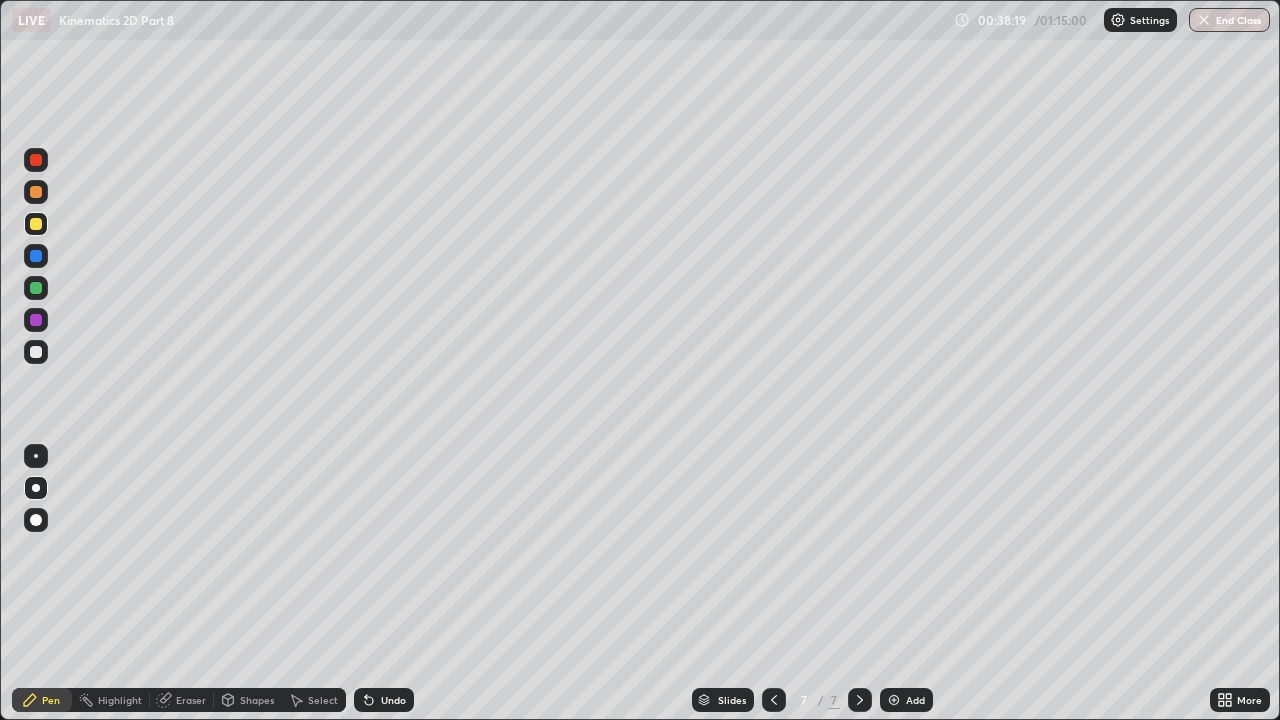 click at bounding box center [36, 192] 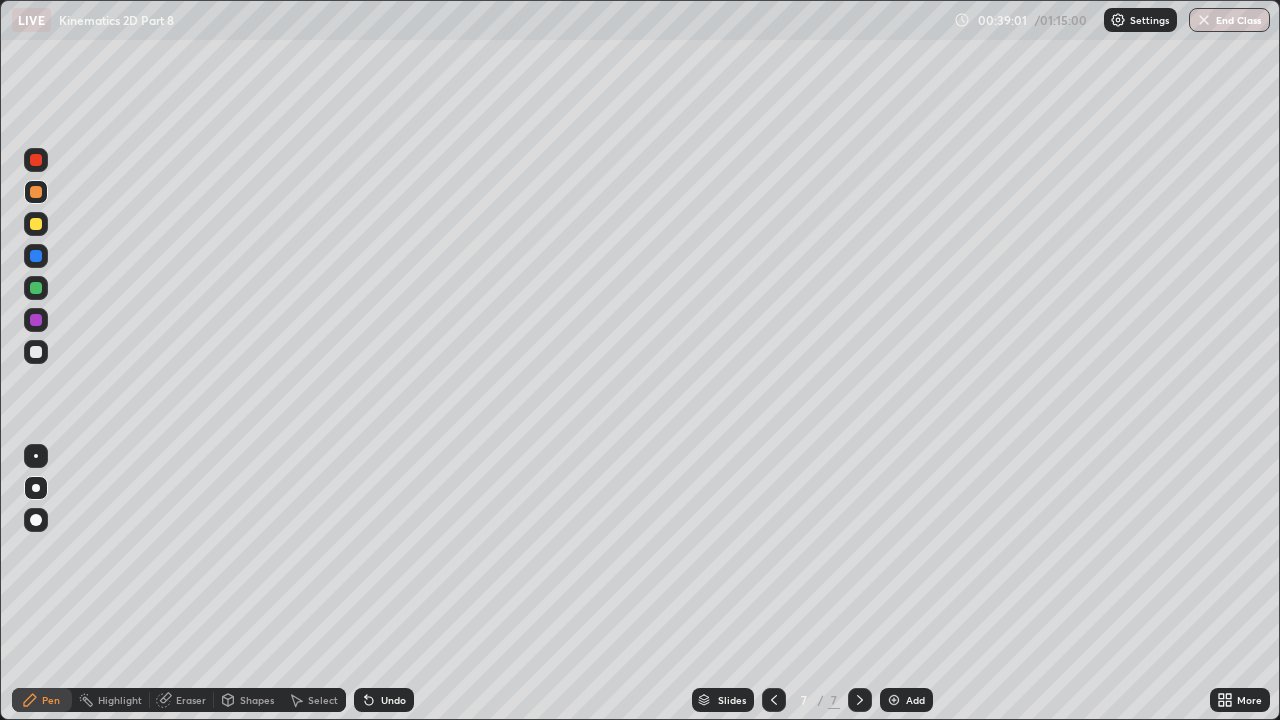 click at bounding box center (36, 256) 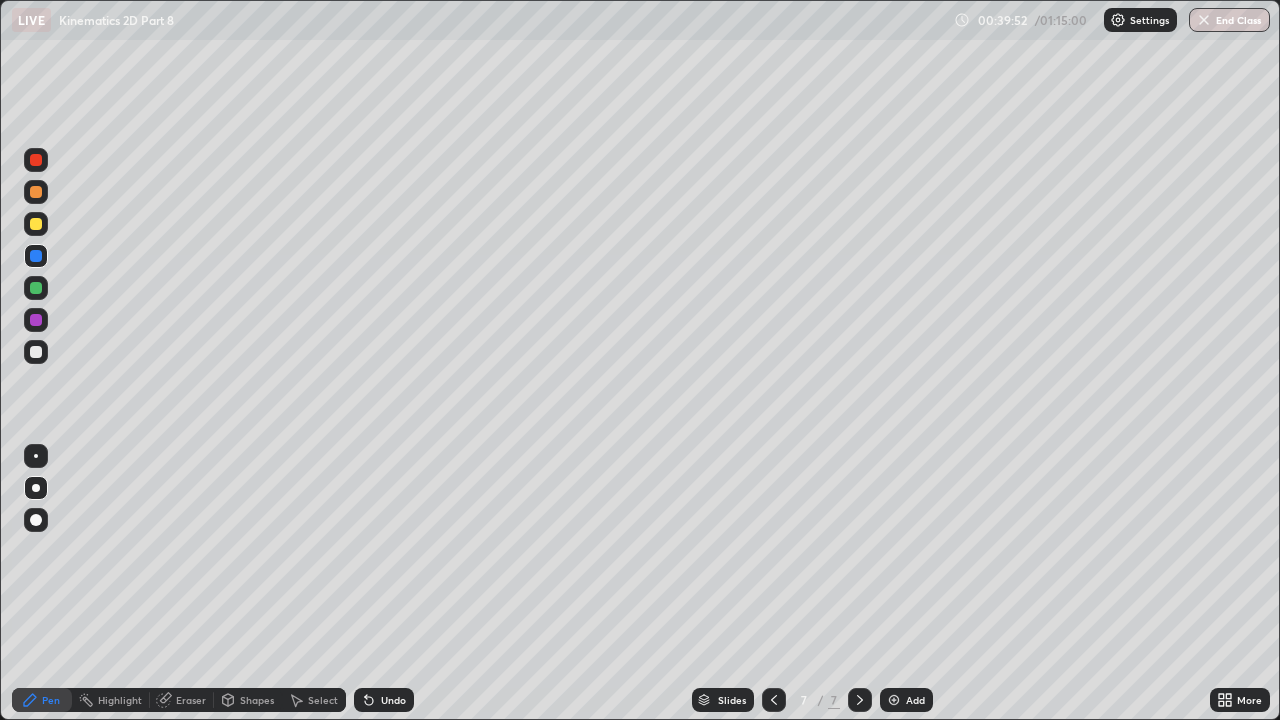 click at bounding box center [36, 224] 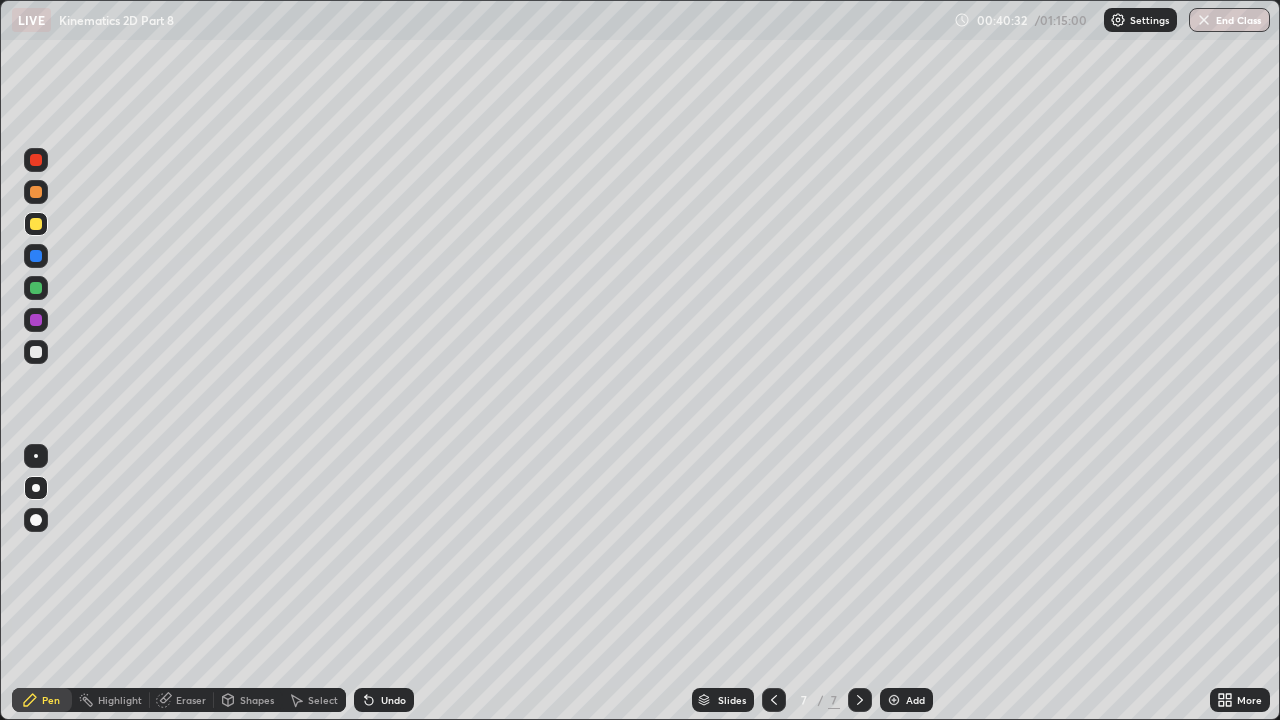 click at bounding box center (36, 320) 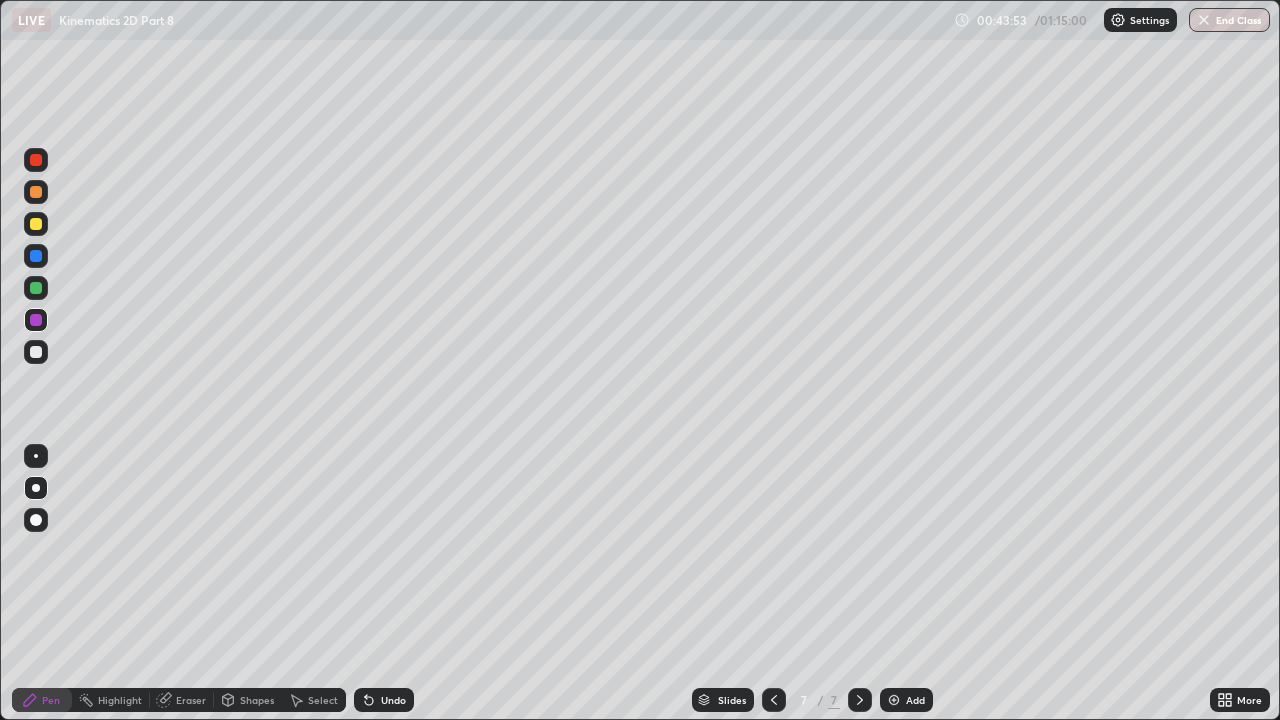 click on "Eraser" at bounding box center (191, 700) 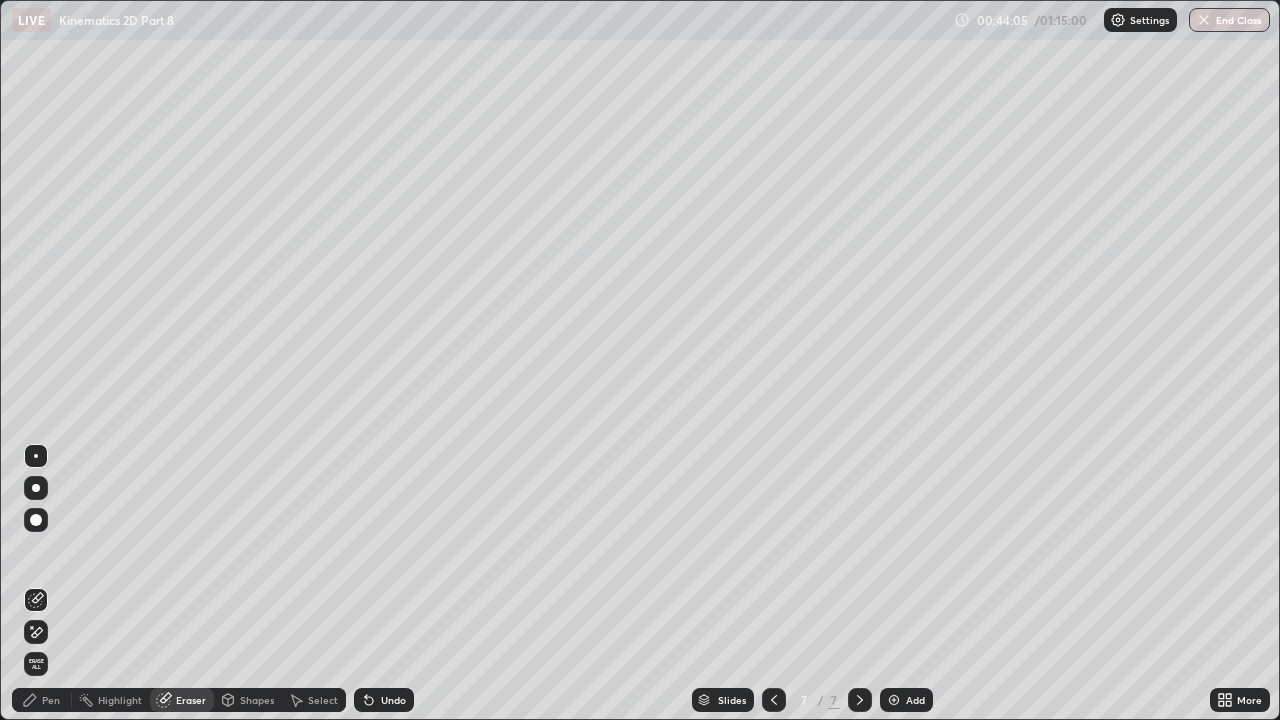 click on "Pen" at bounding box center [51, 700] 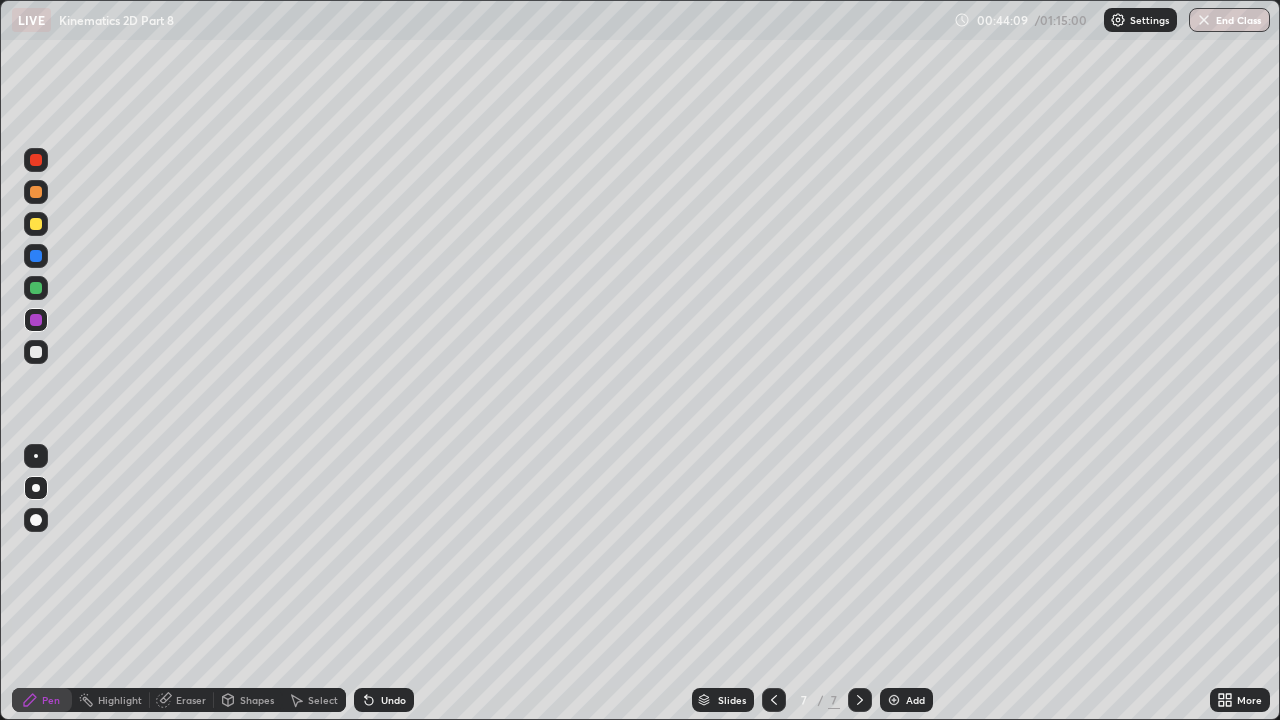 click at bounding box center (36, 224) 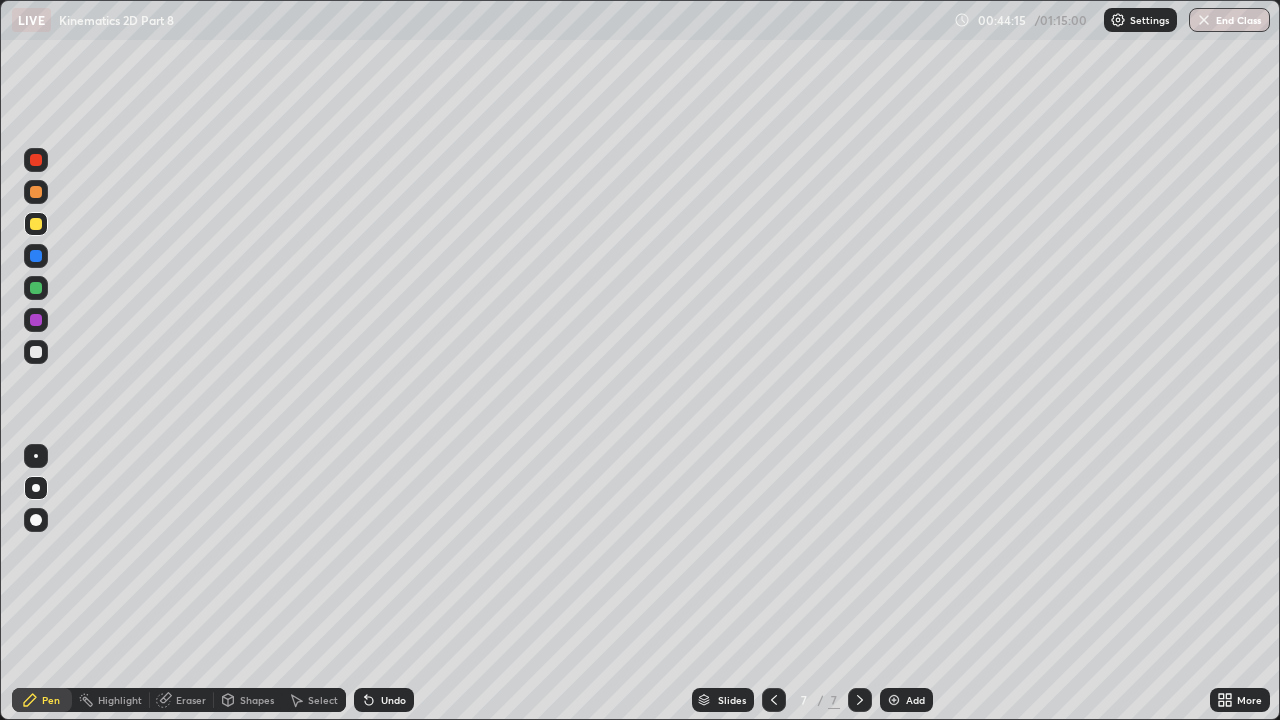 click at bounding box center [36, 352] 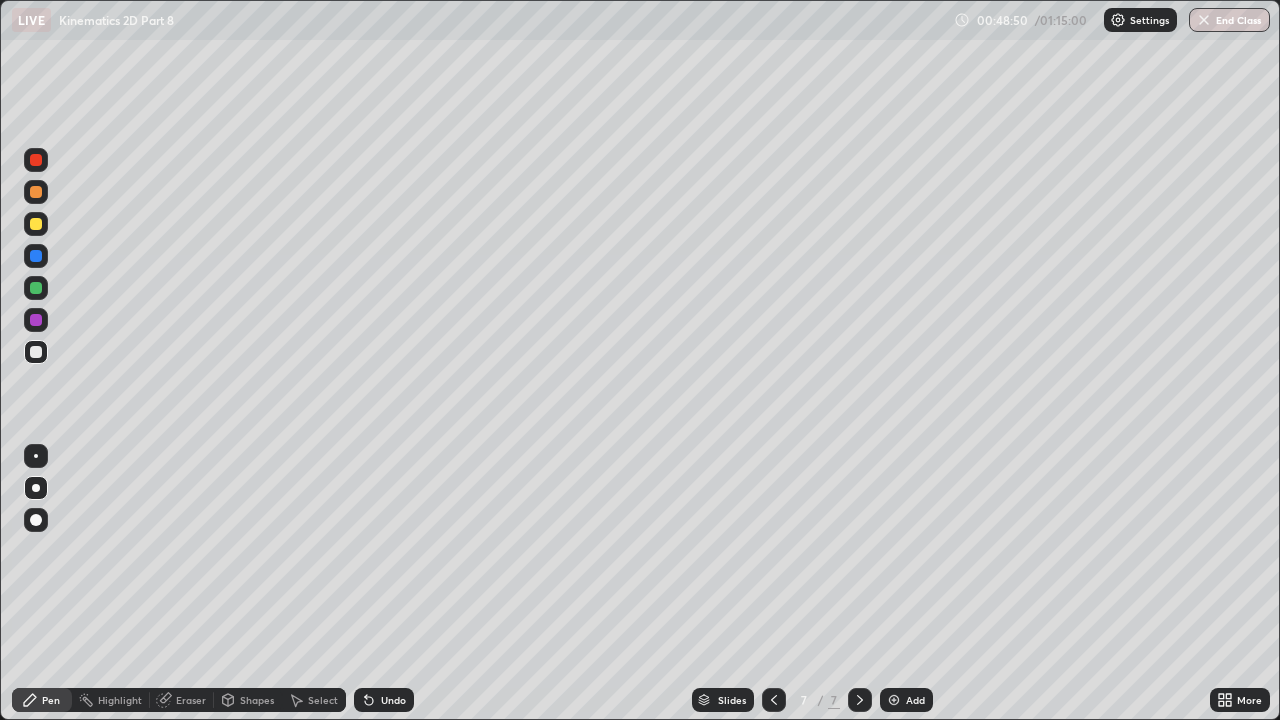 click on "Add" at bounding box center (906, 700) 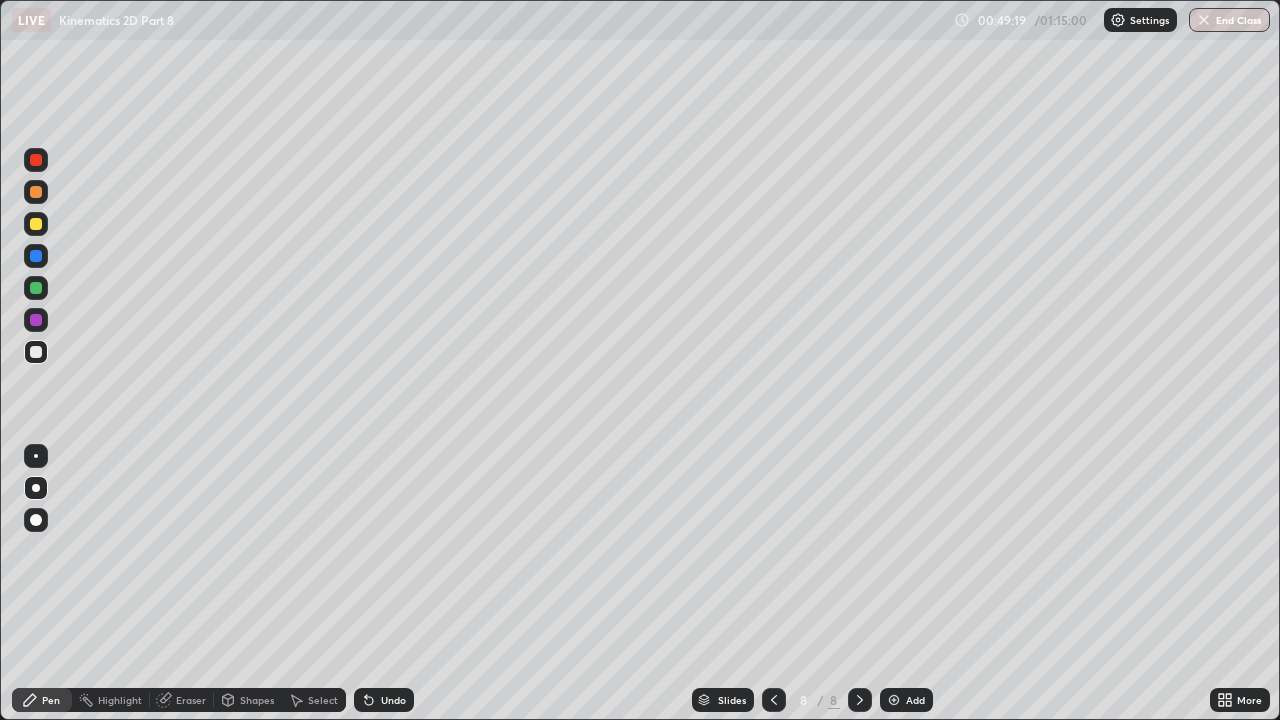 click at bounding box center [36, 224] 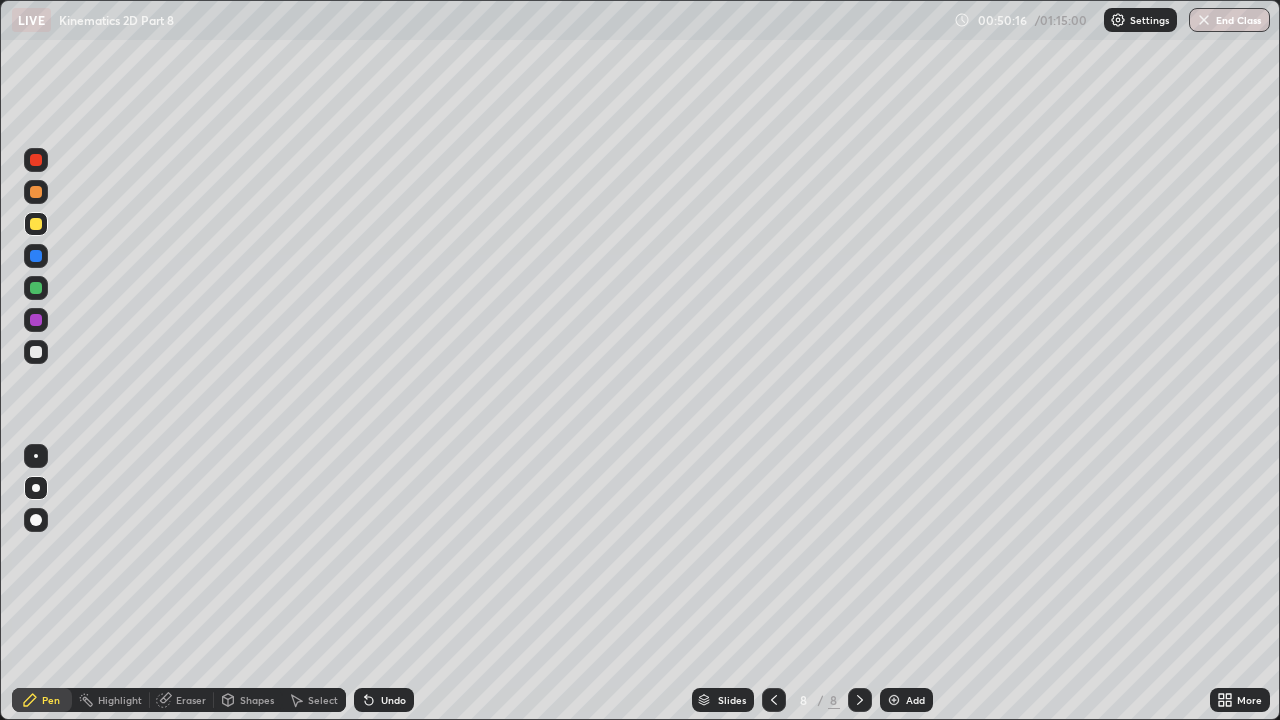 click on "Eraser" at bounding box center (191, 700) 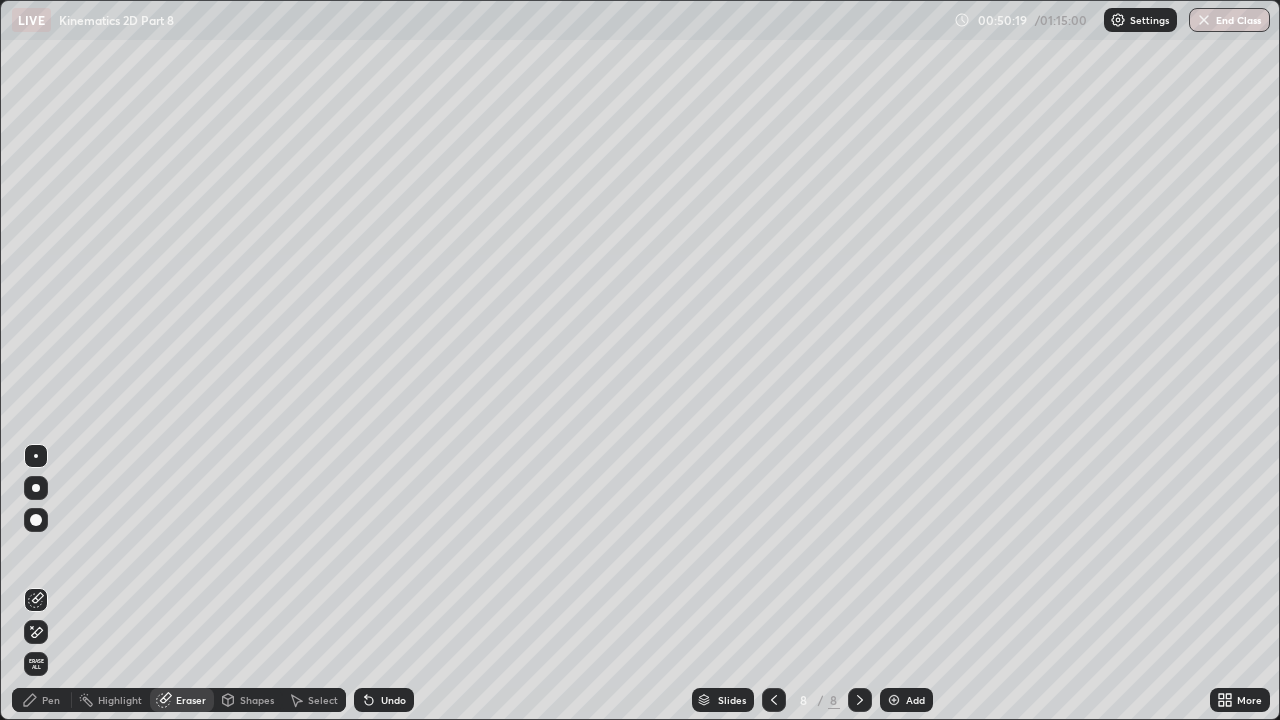 click on "Pen" at bounding box center (51, 700) 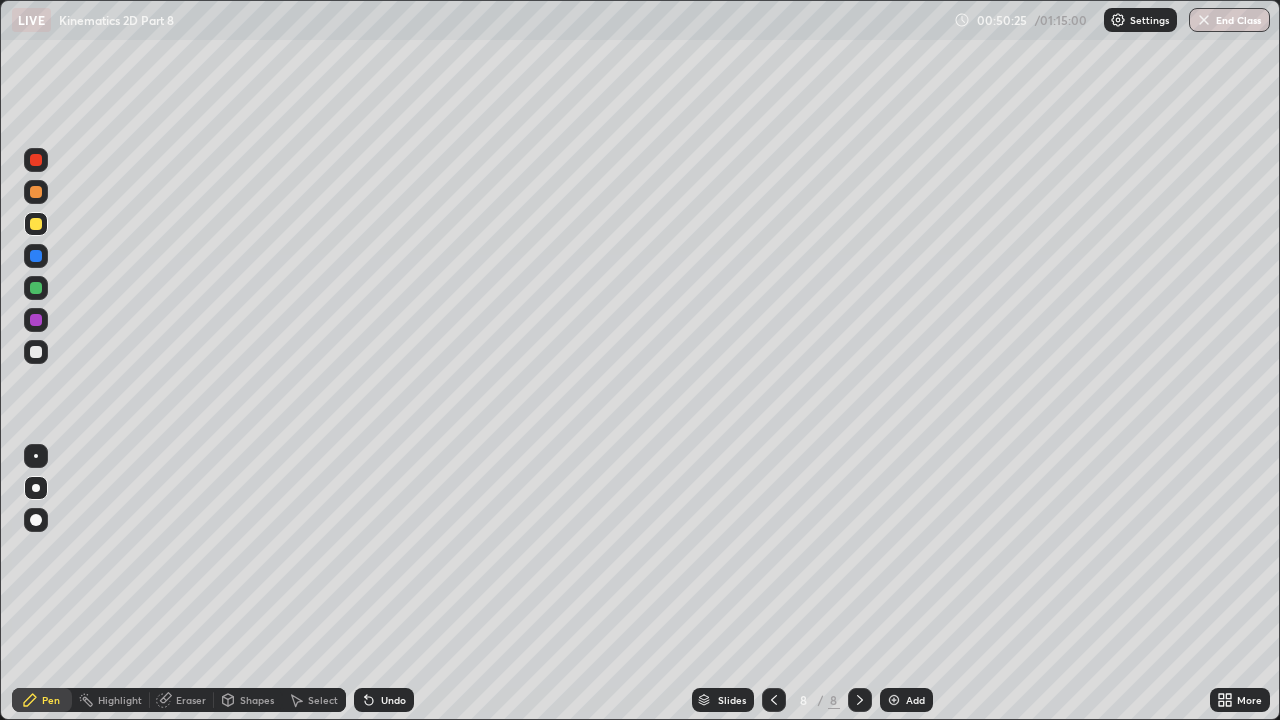click at bounding box center (36, 352) 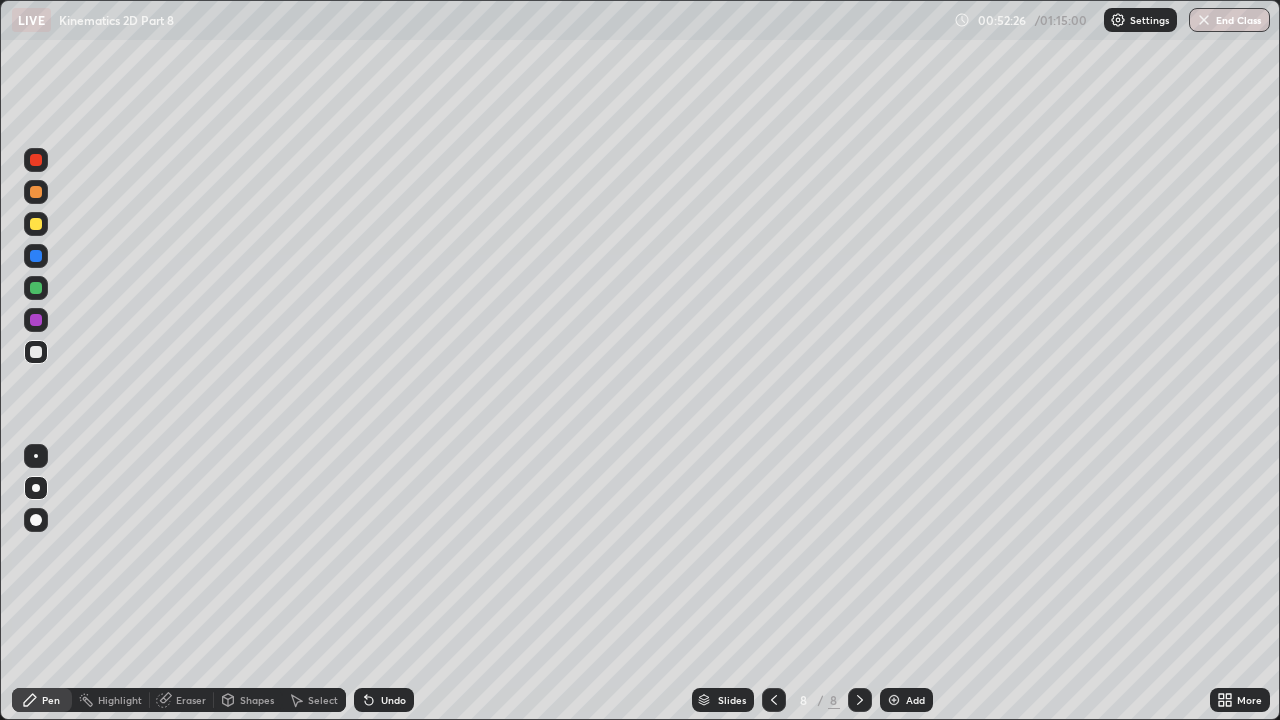 click at bounding box center (36, 192) 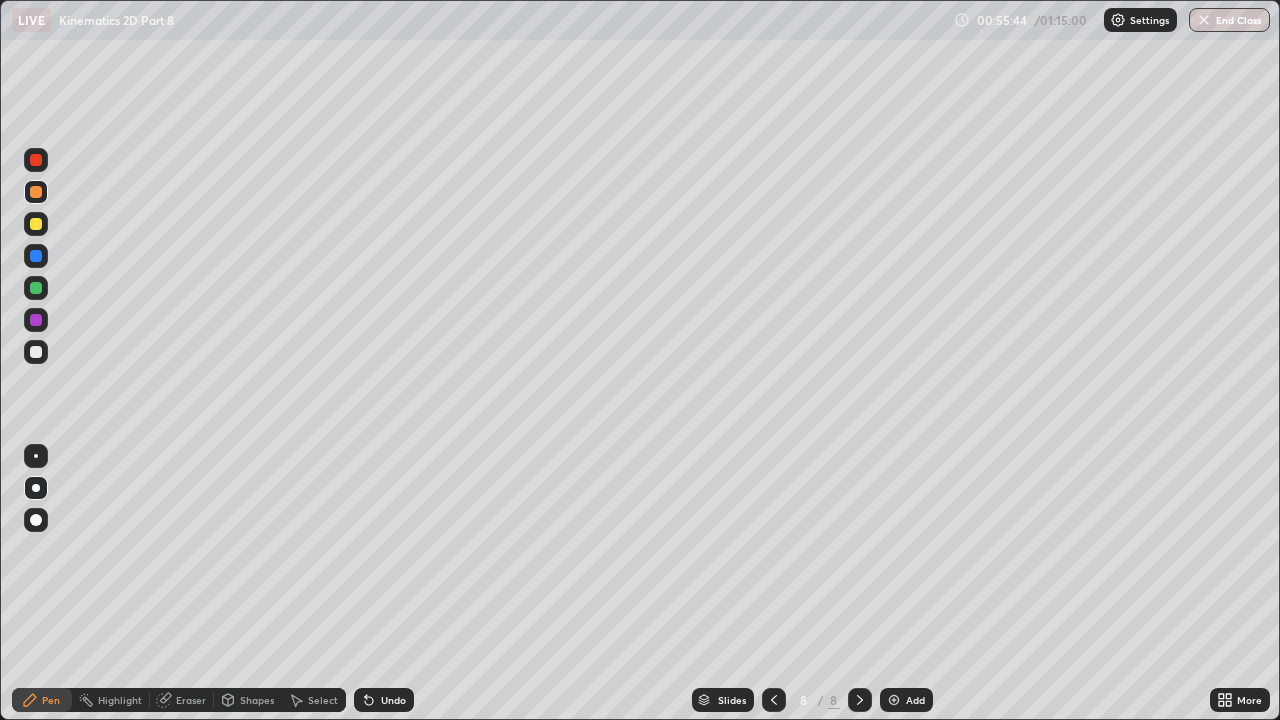 click on "Add" at bounding box center (906, 700) 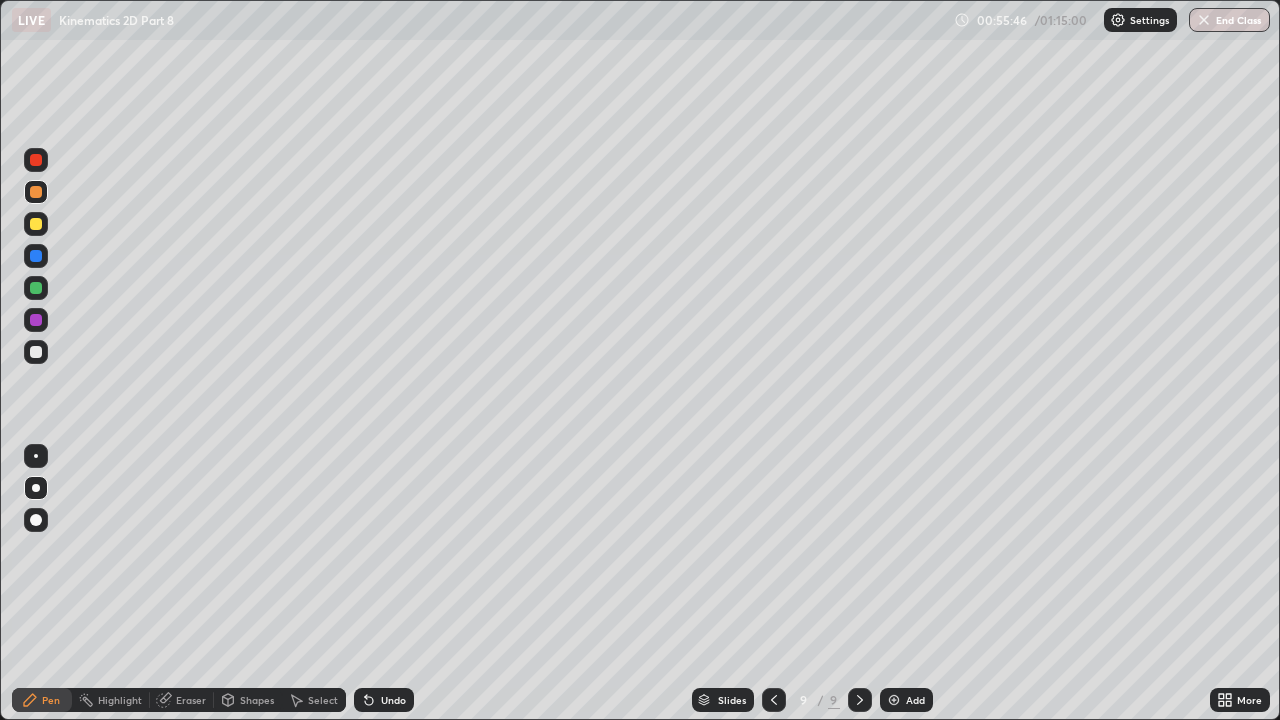 click at bounding box center (36, 352) 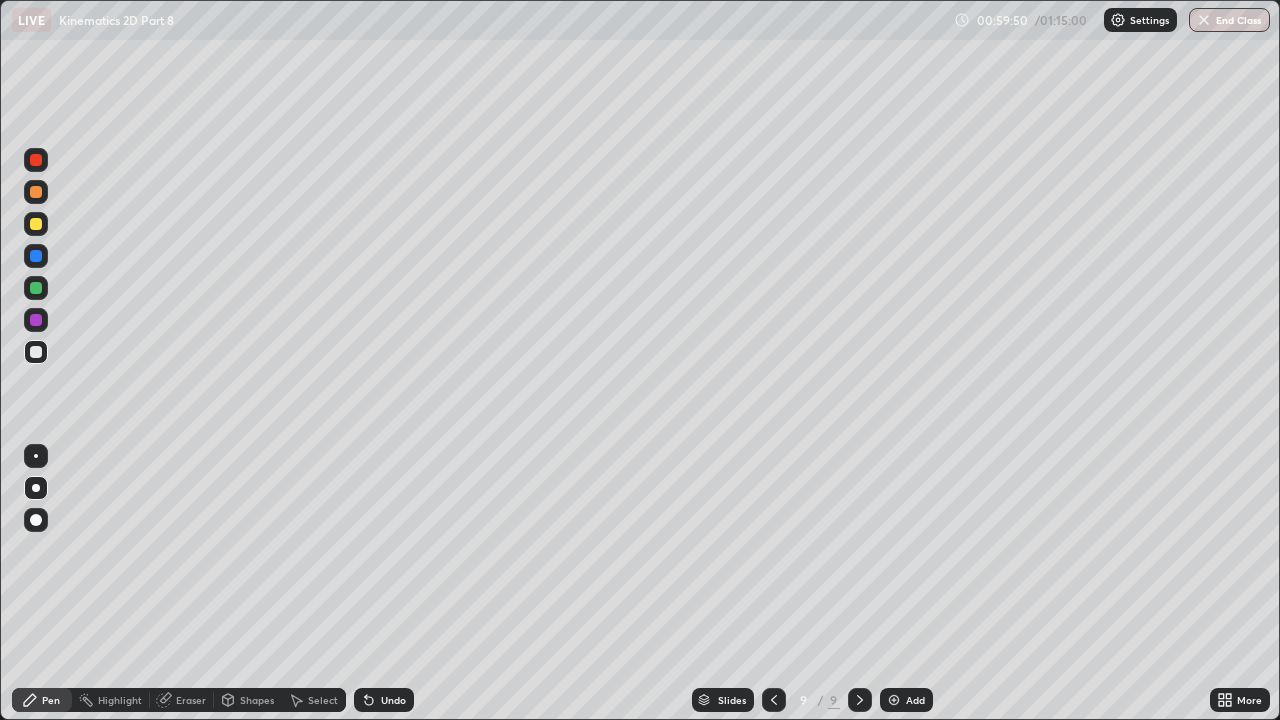 click at bounding box center [36, 352] 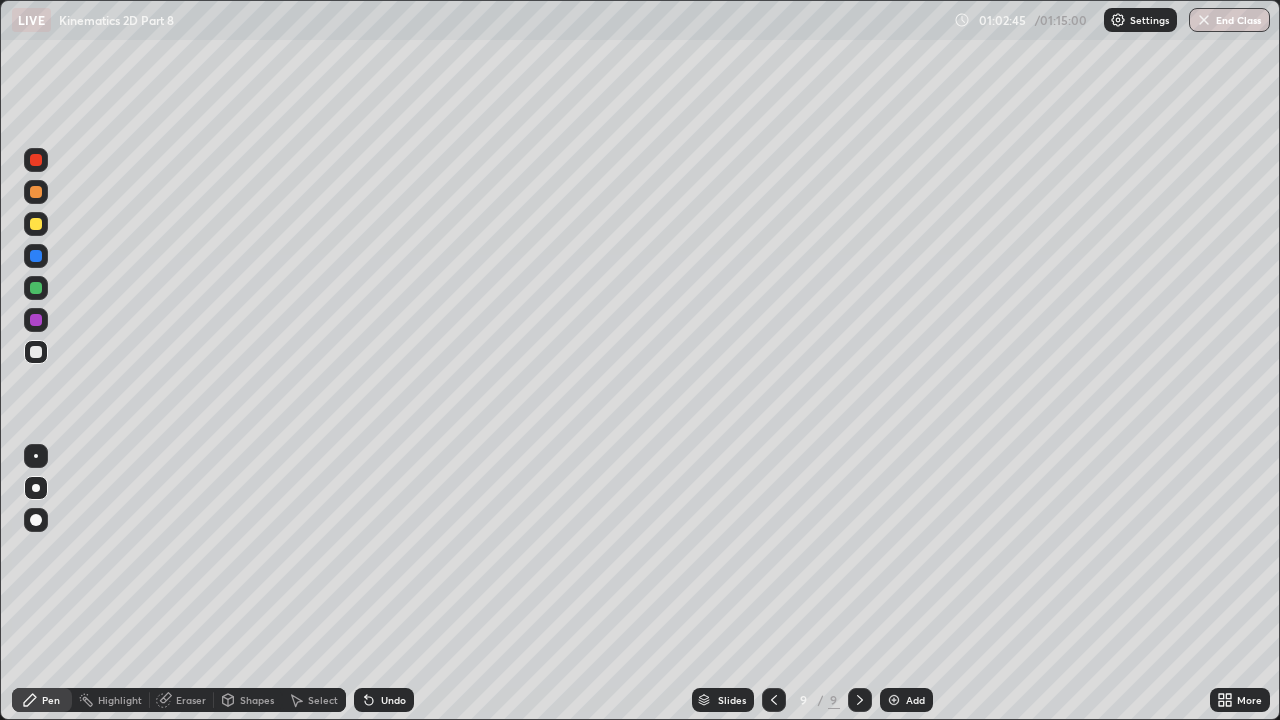 click on "Add" at bounding box center (915, 700) 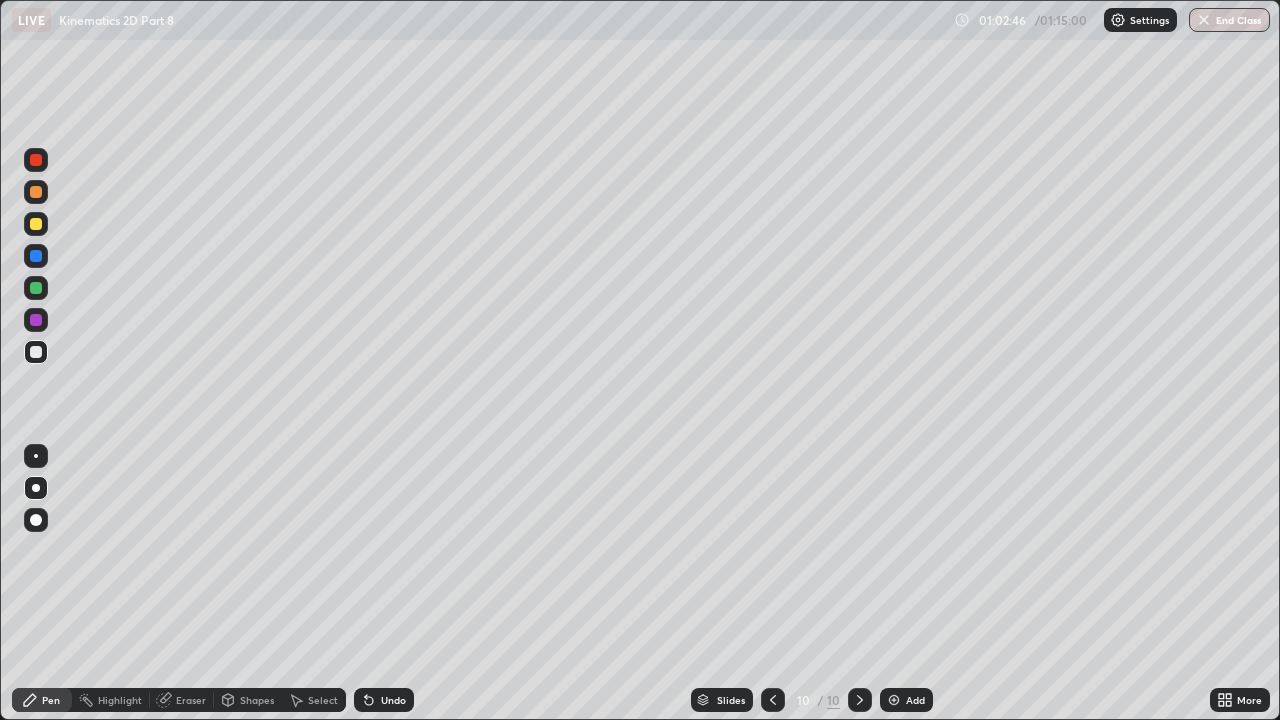 click at bounding box center (36, 352) 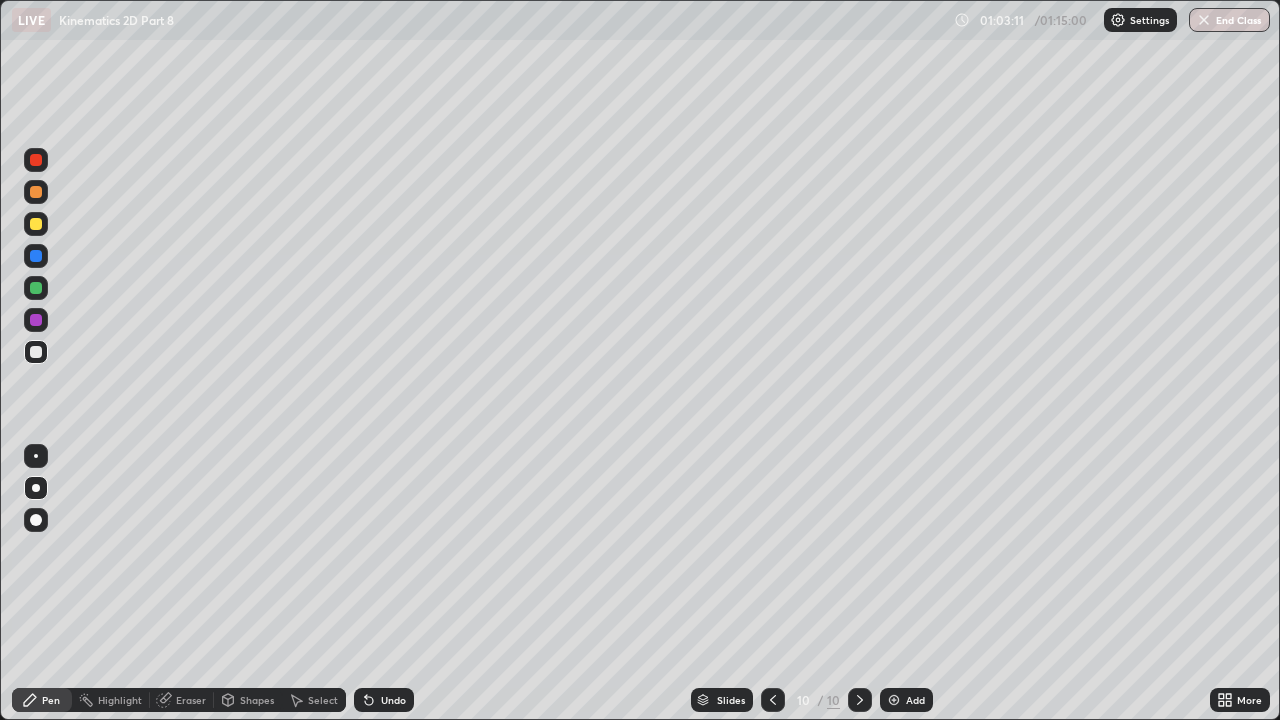 click at bounding box center (36, 288) 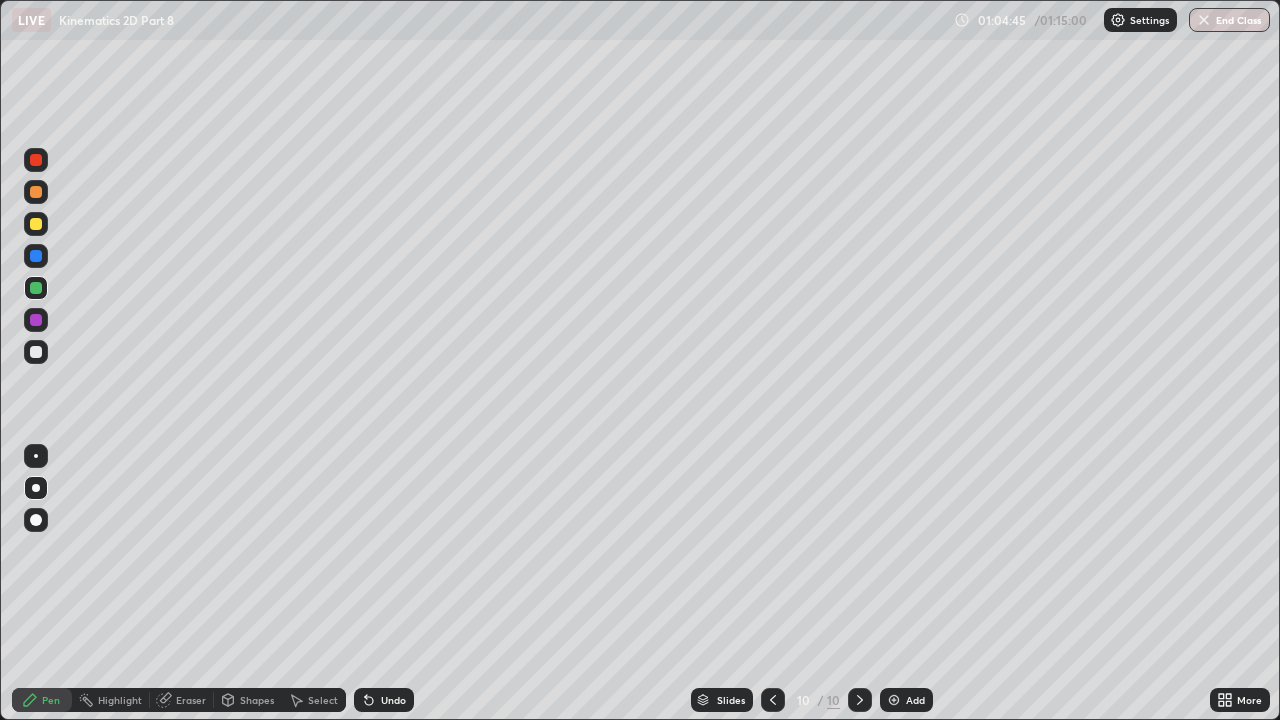 click at bounding box center (36, 352) 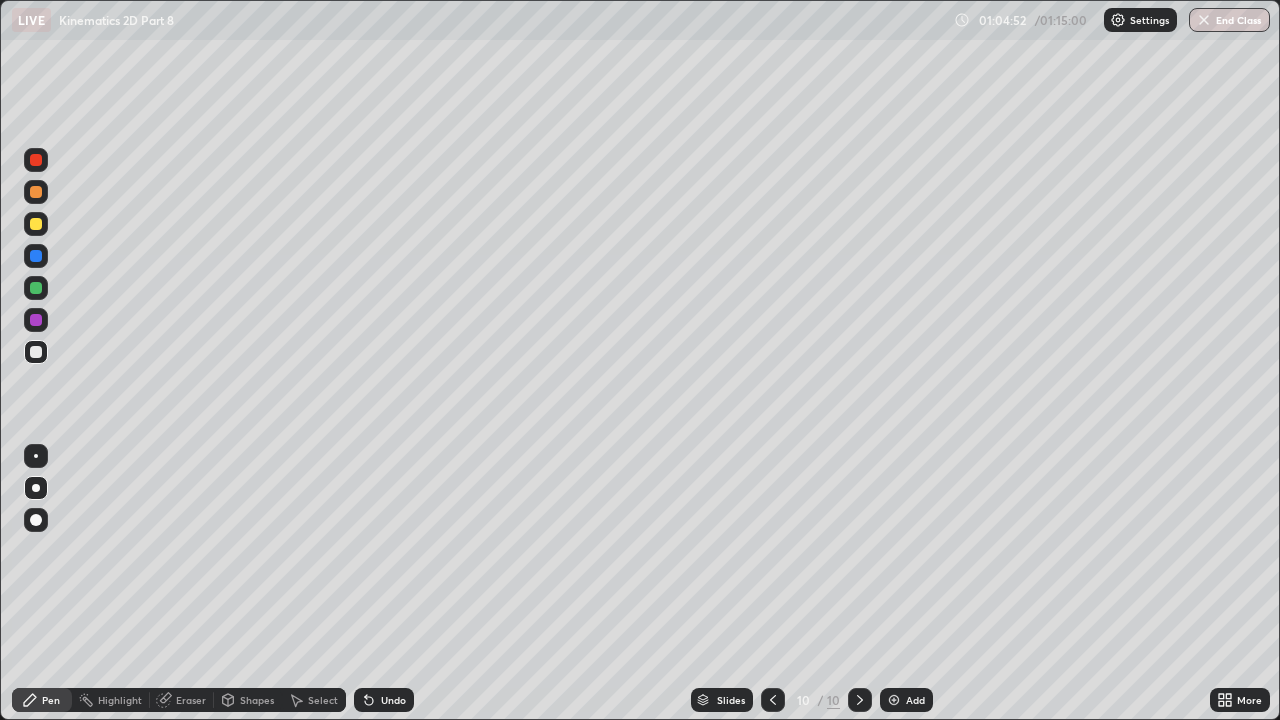 click at bounding box center (36, 288) 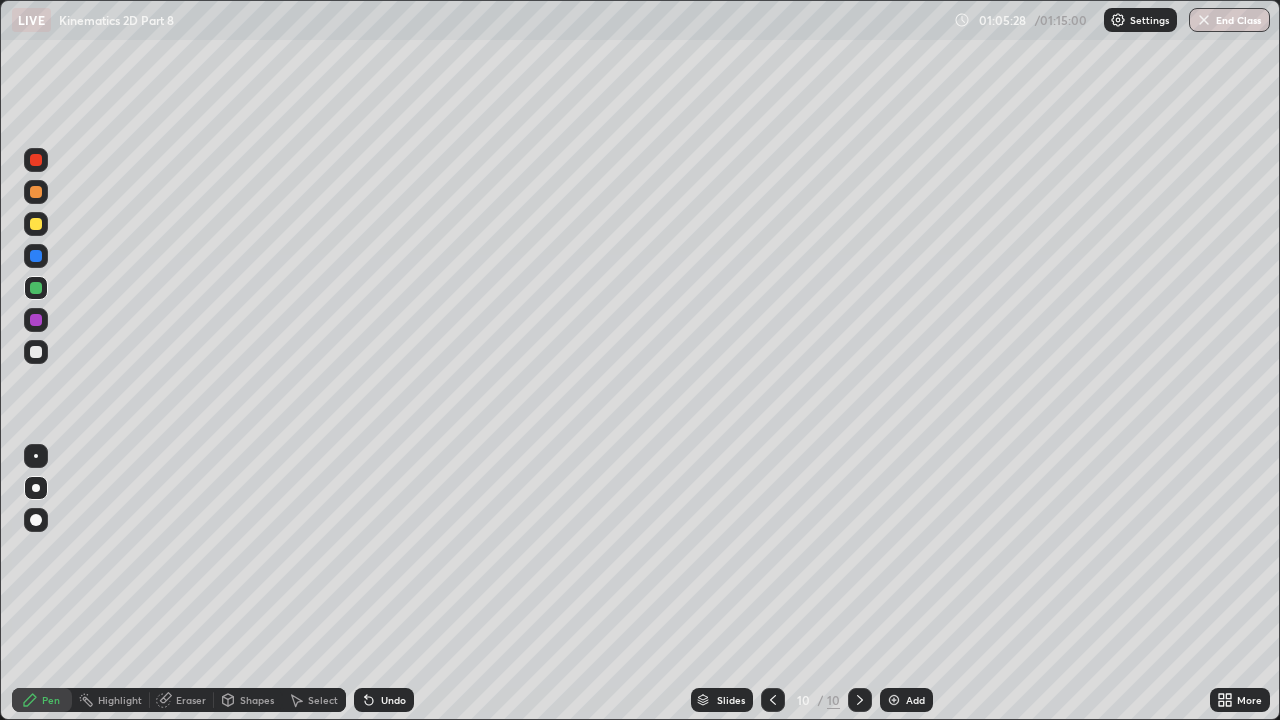 click at bounding box center (36, 352) 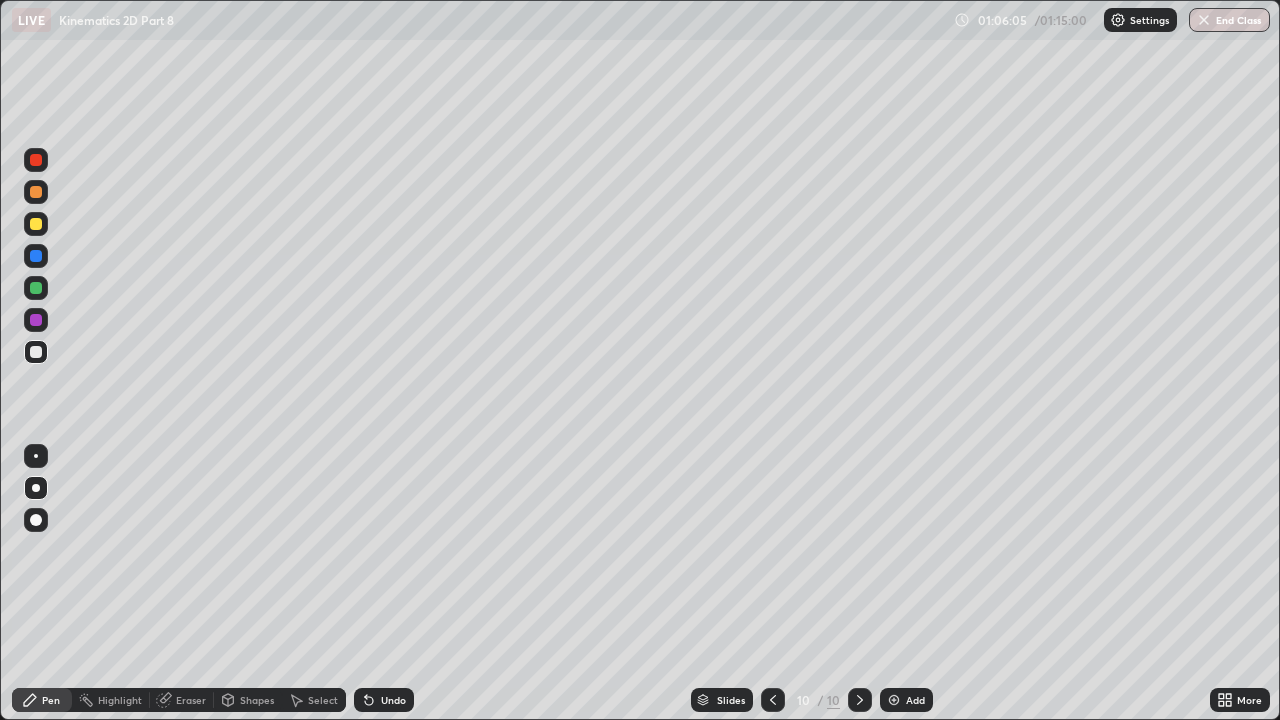 click at bounding box center (36, 224) 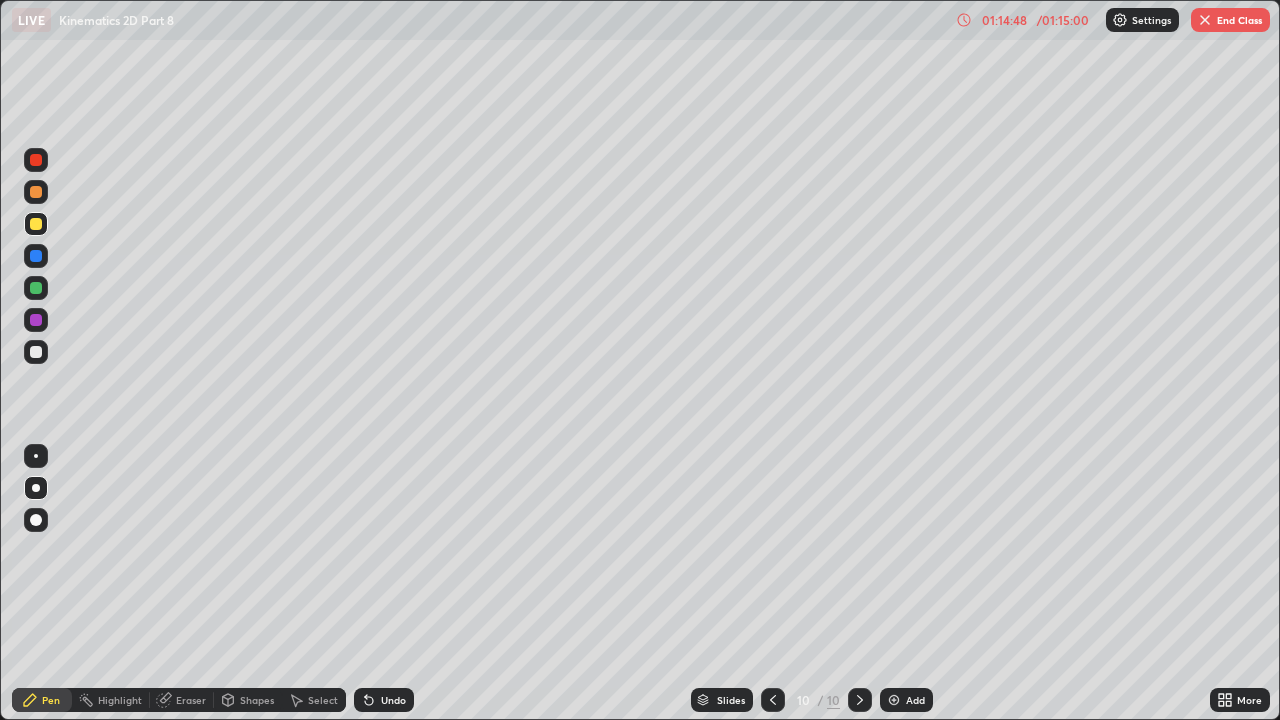 click on "End Class" at bounding box center [1230, 20] 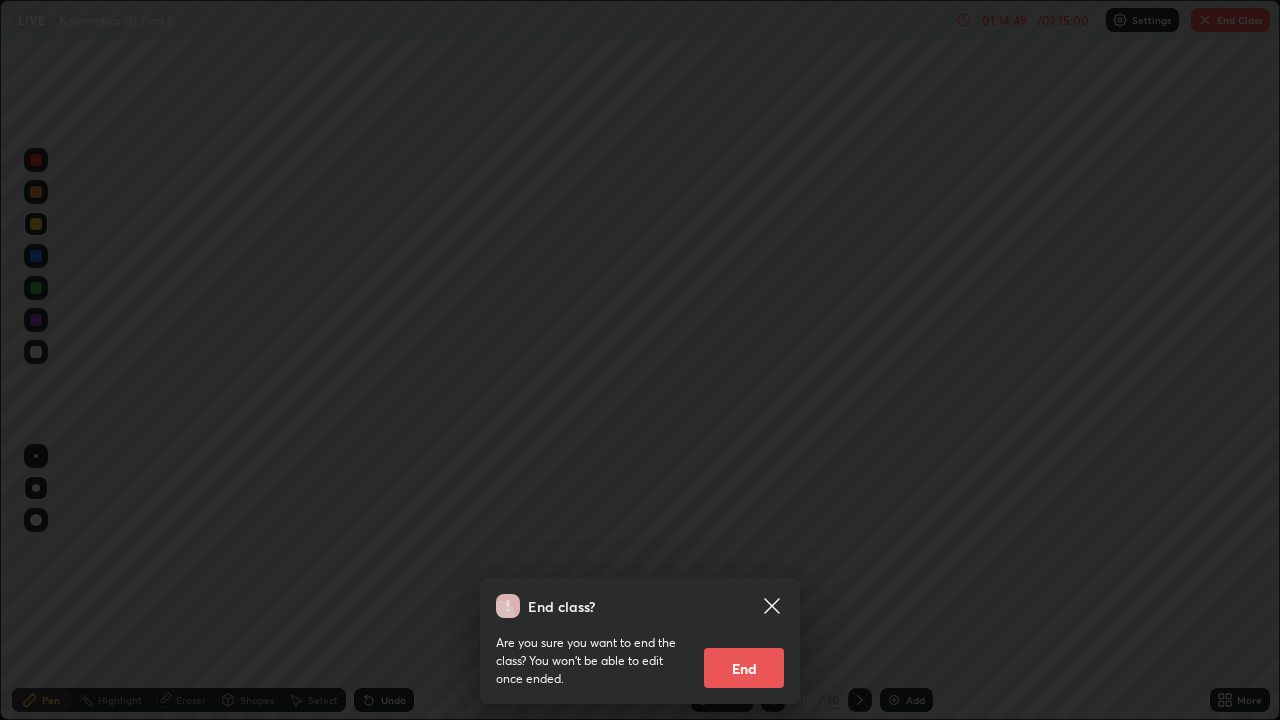 click on "End" at bounding box center (744, 668) 